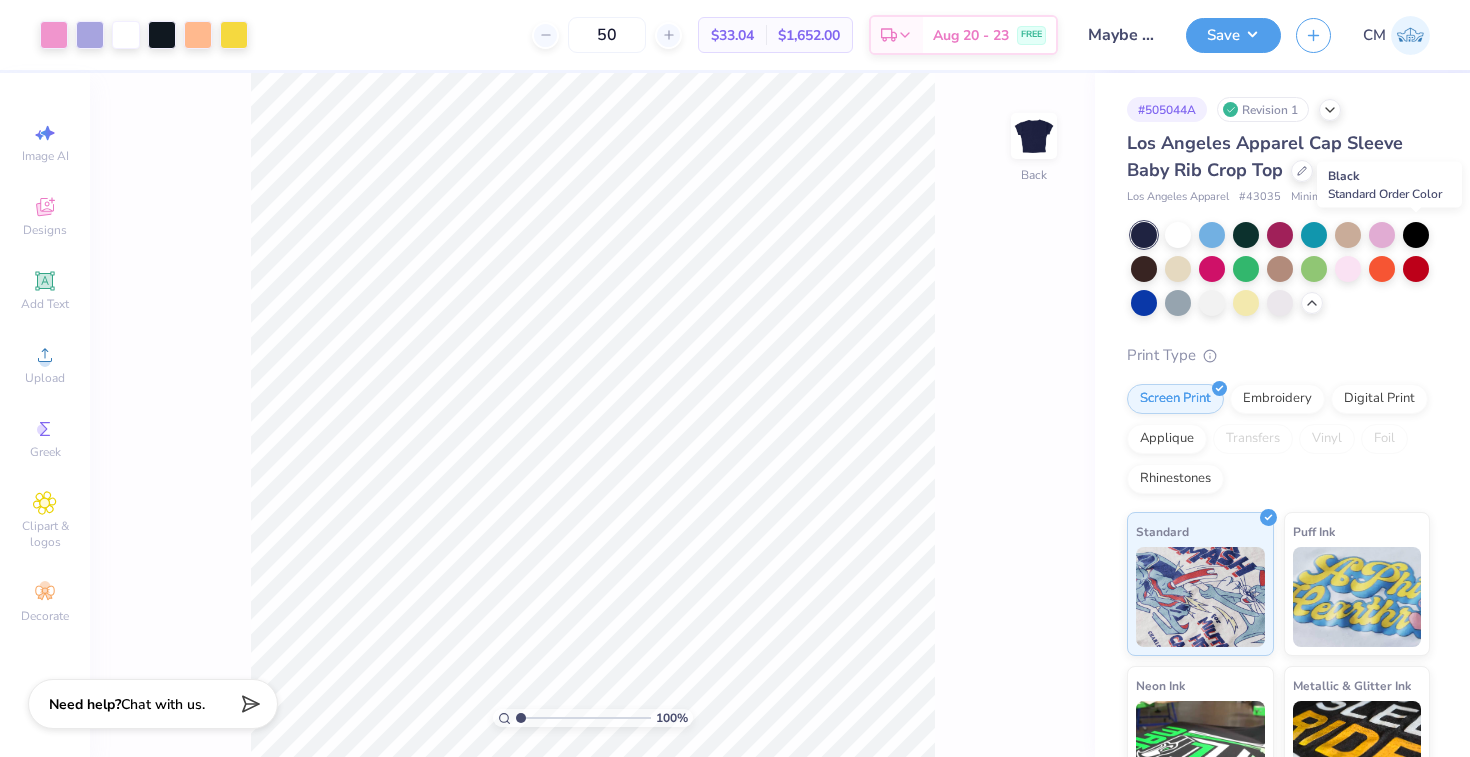 scroll, scrollTop: 0, scrollLeft: 0, axis: both 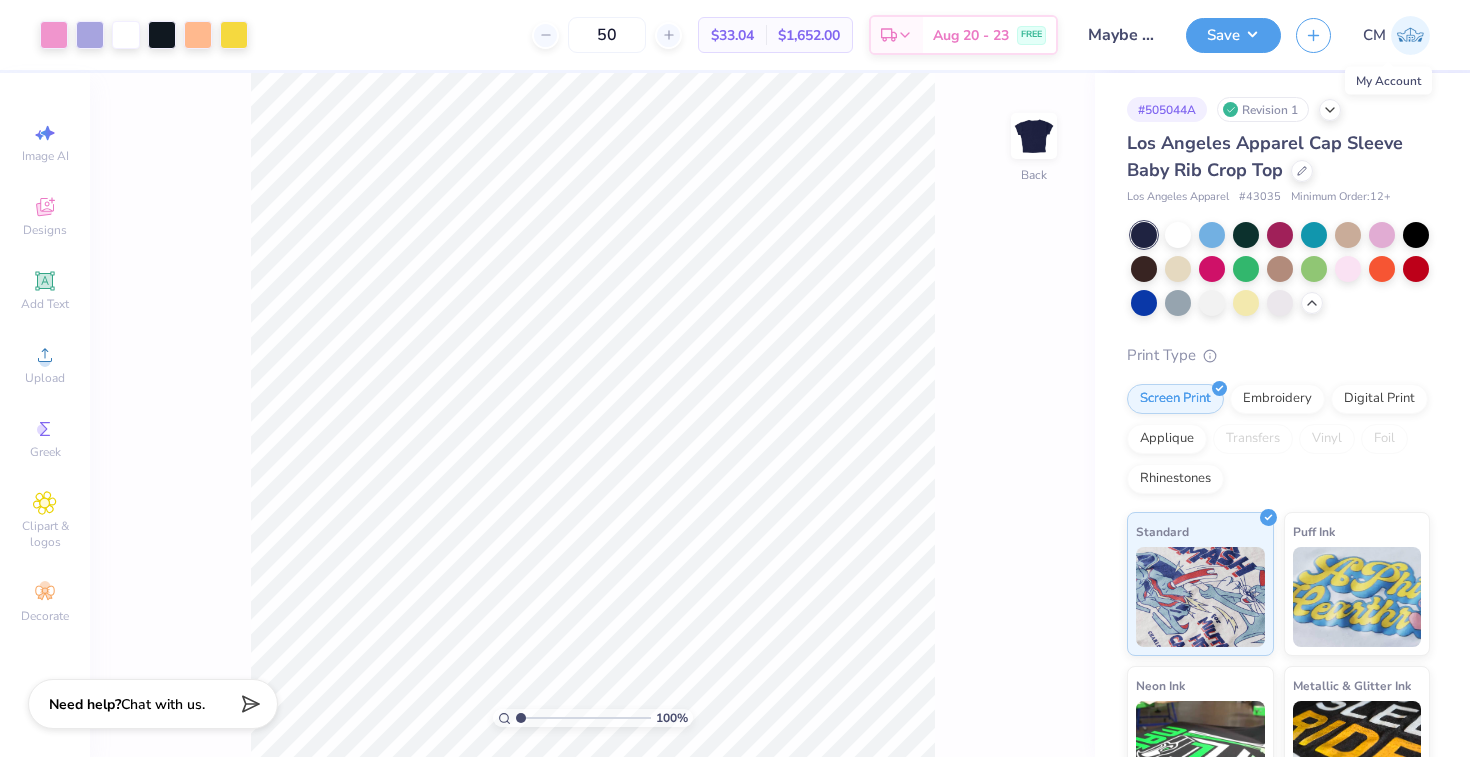 click at bounding box center (1410, 35) 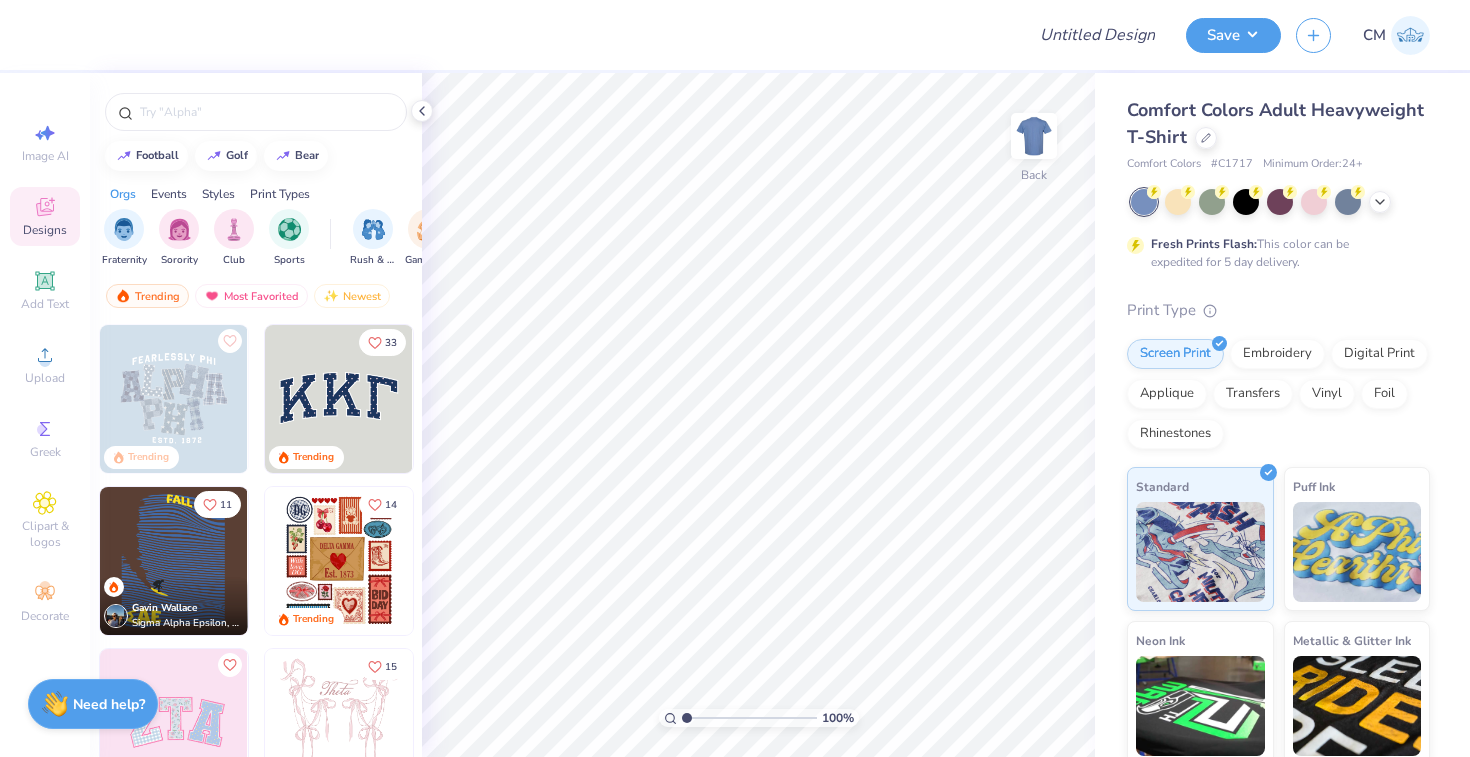 scroll, scrollTop: 0, scrollLeft: 0, axis: both 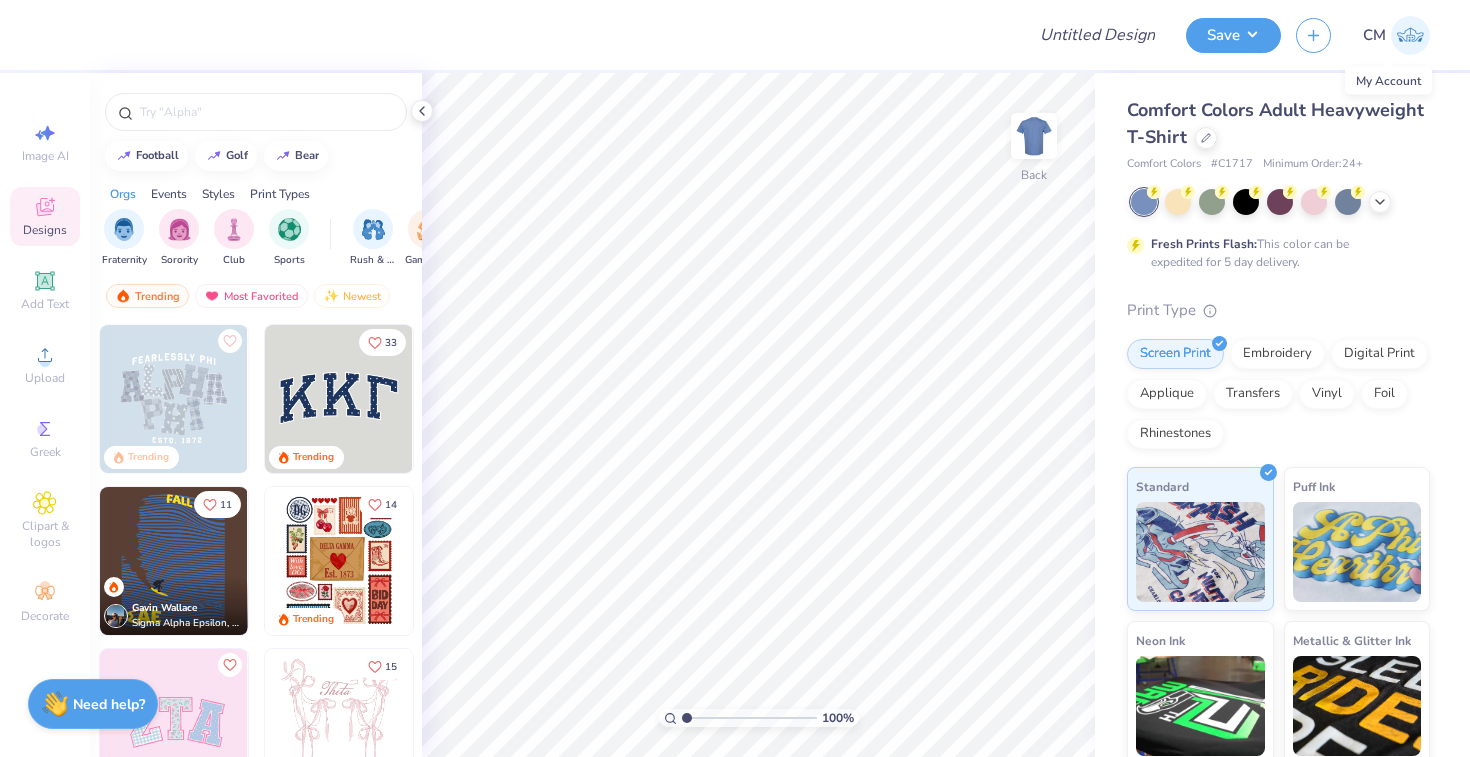 click at bounding box center [1410, 35] 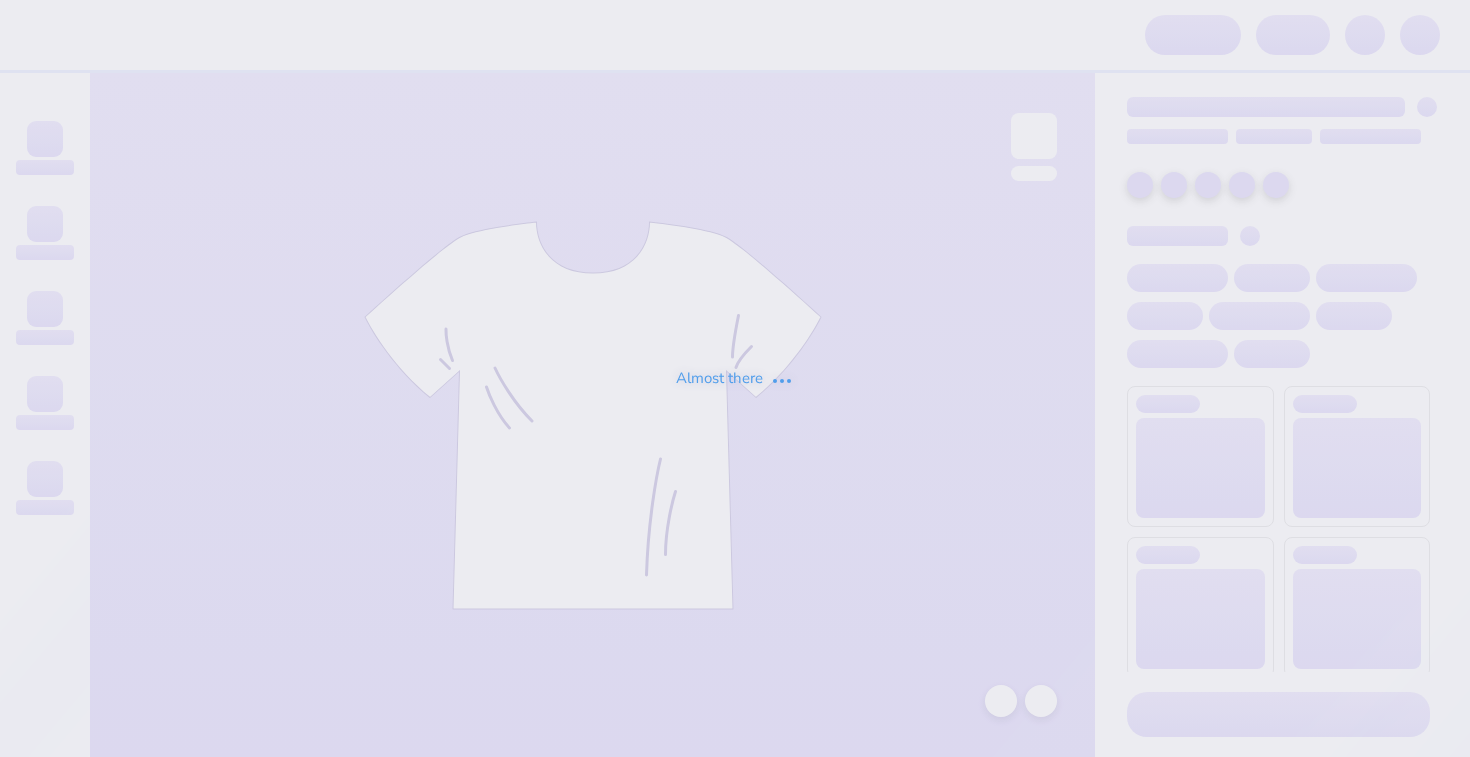 scroll, scrollTop: 0, scrollLeft: 0, axis: both 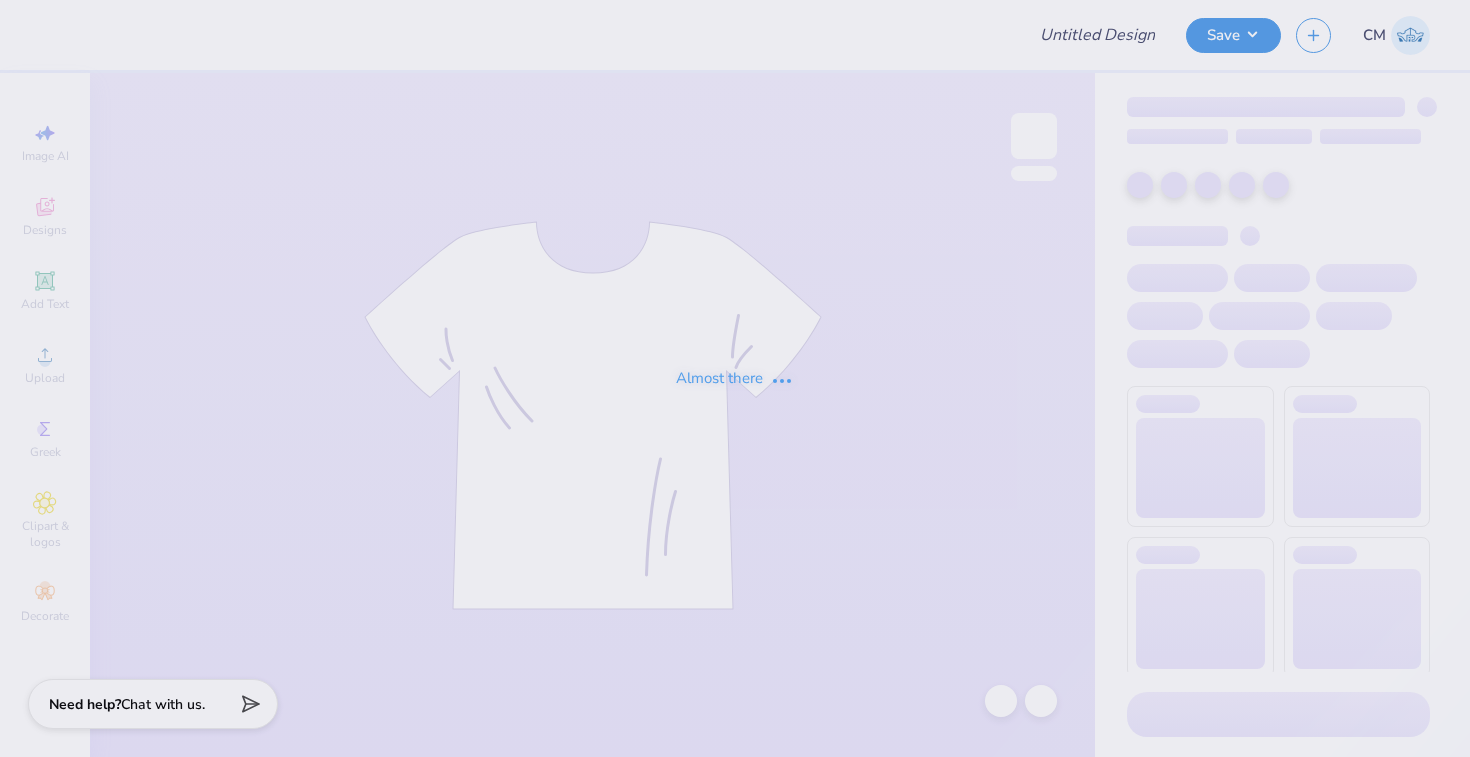 type on "Maybe bid day bag shirt" 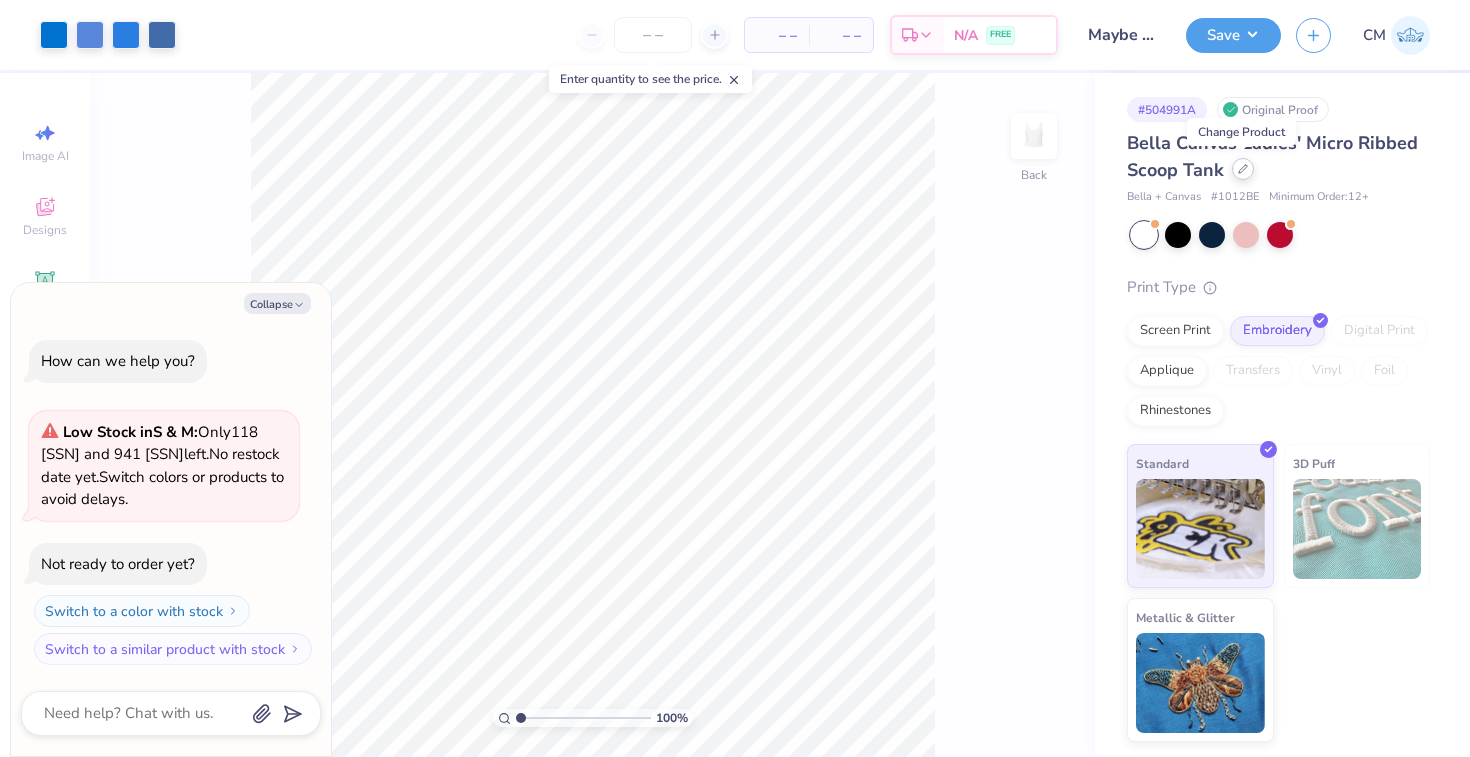 click 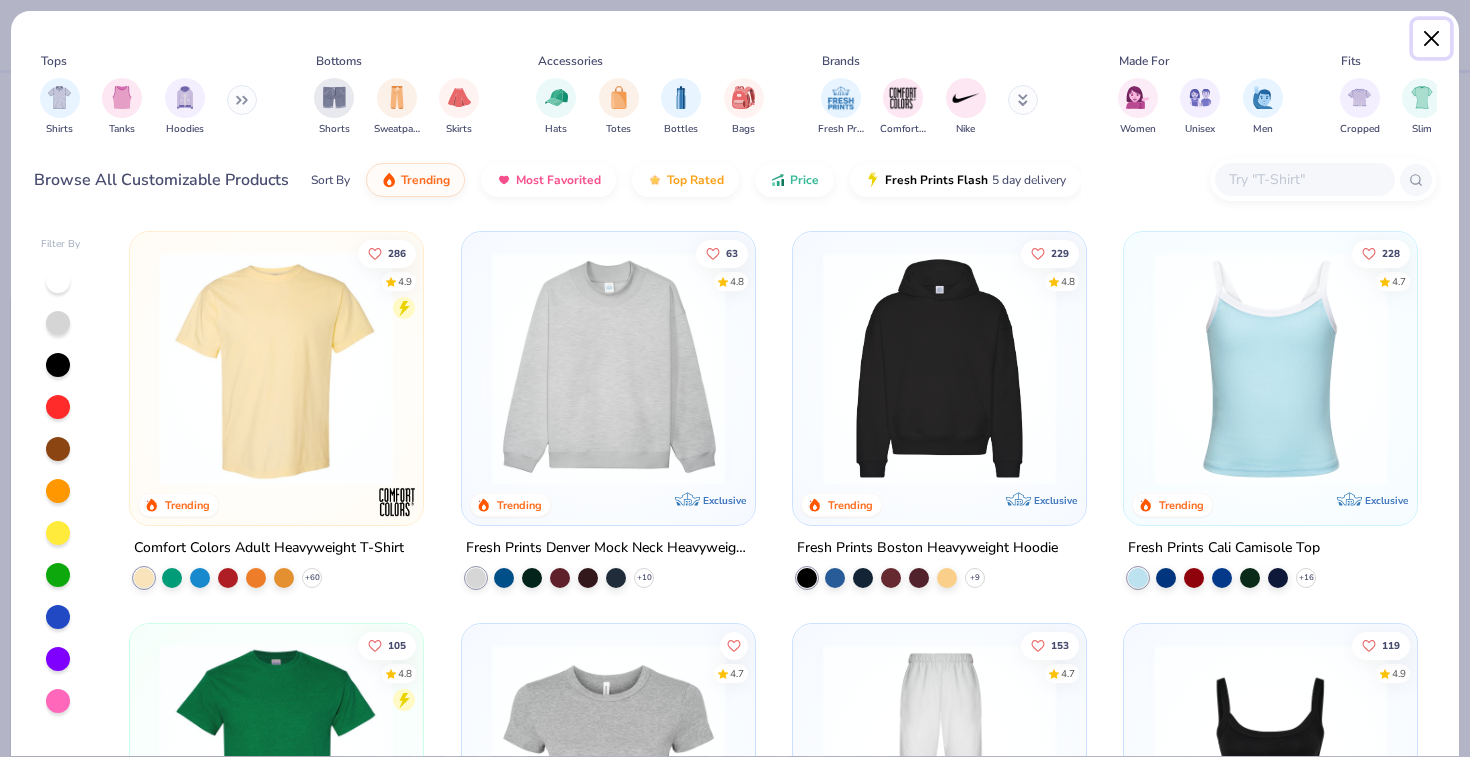 click at bounding box center (1432, 39) 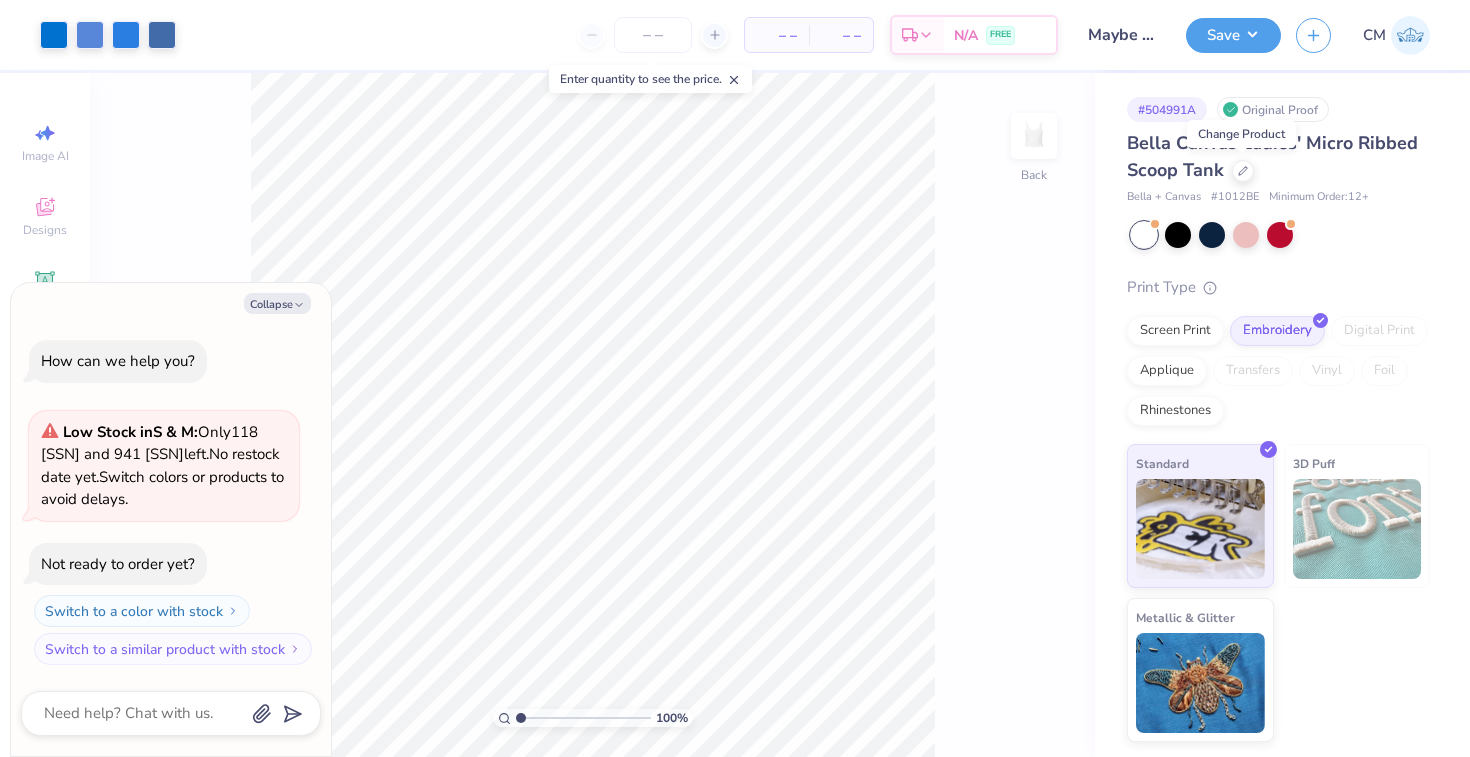 click on "# 1012BE" at bounding box center [1235, 197] 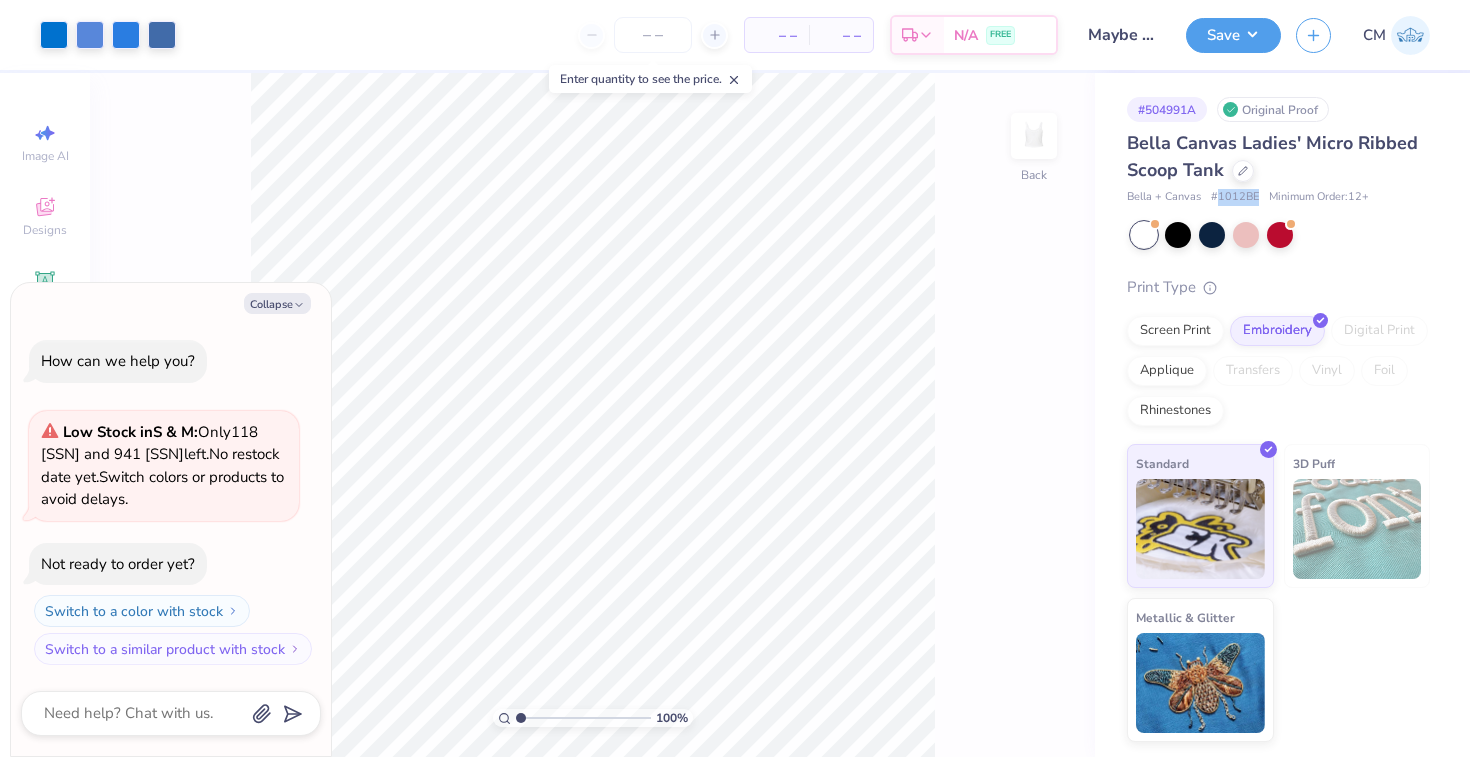 click on "# 1012BE" at bounding box center [1235, 197] 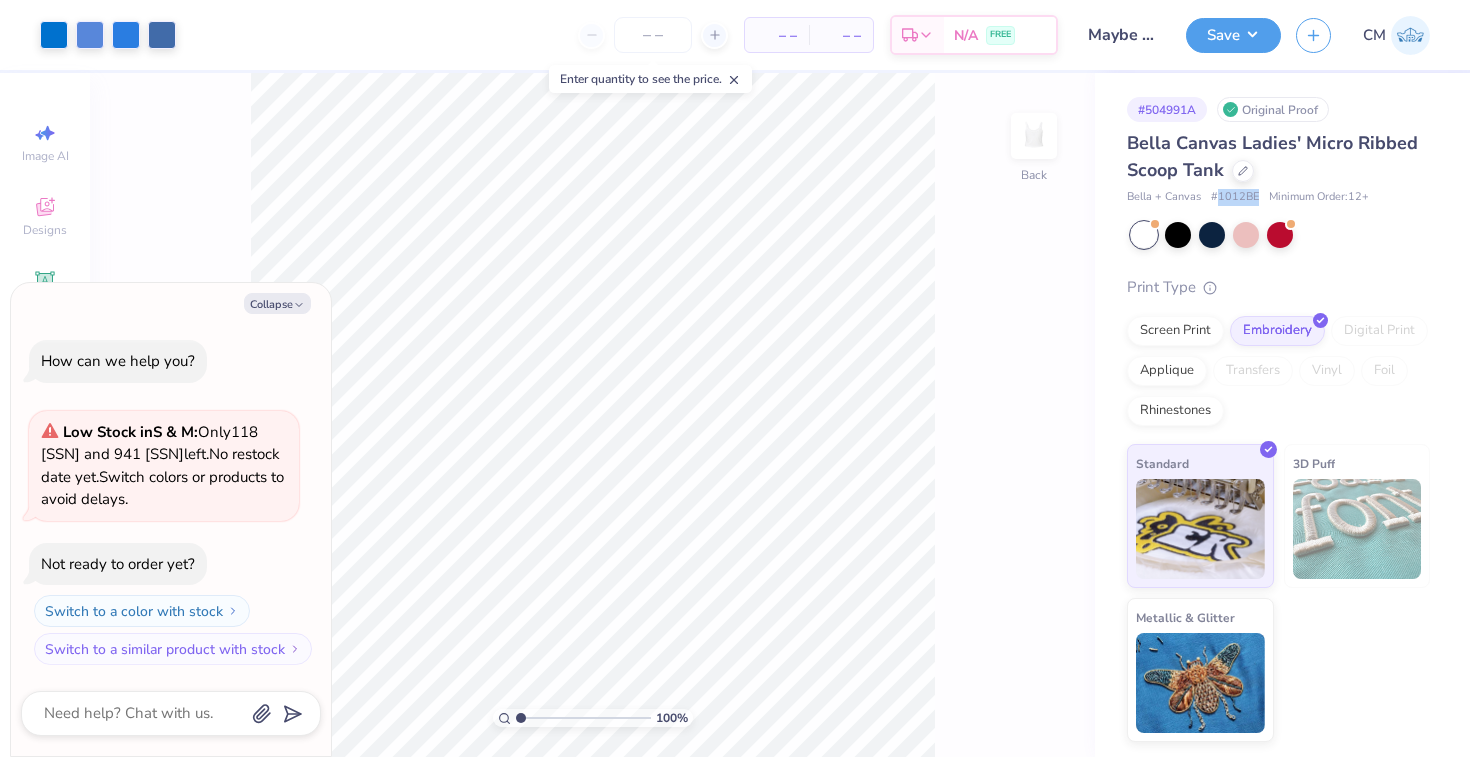 type on "x" 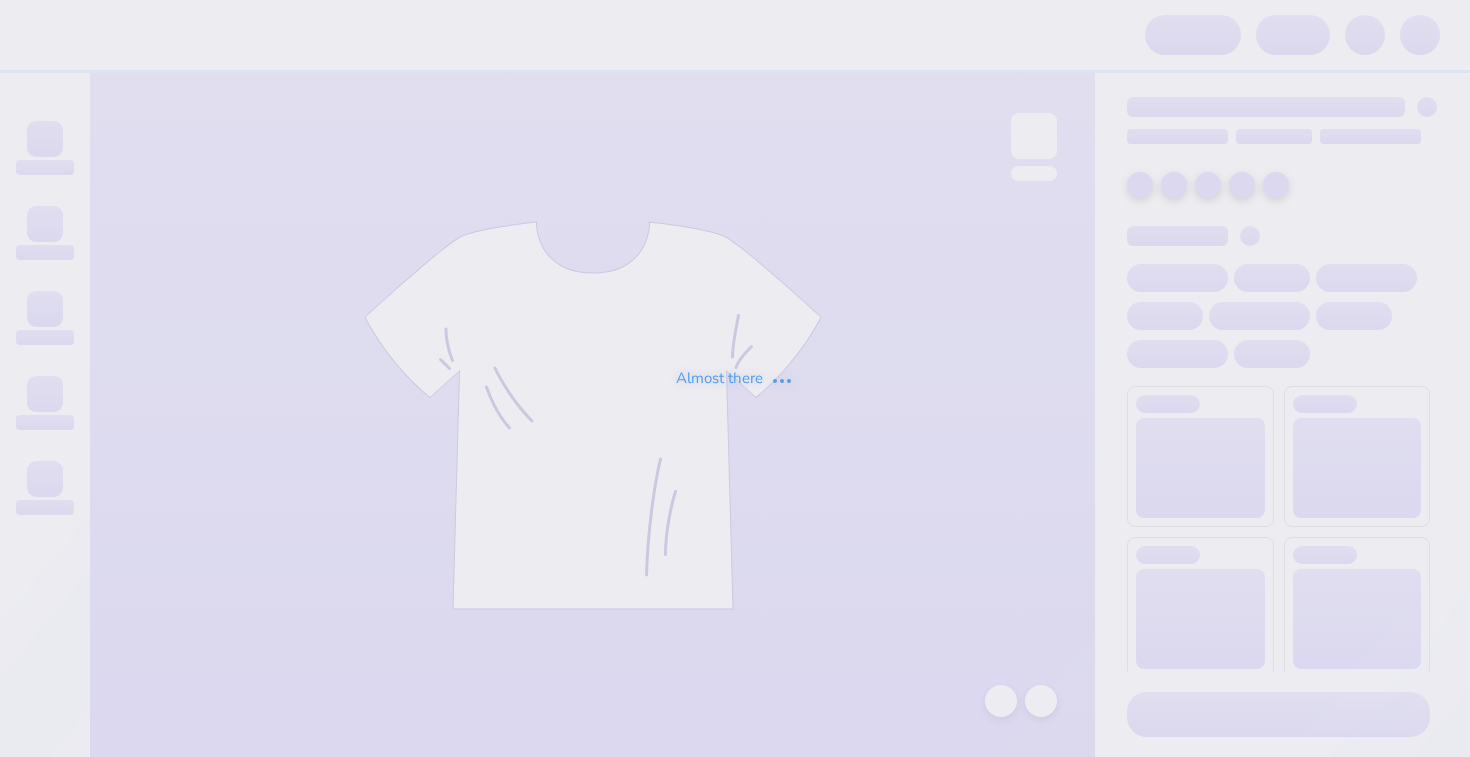 scroll, scrollTop: 0, scrollLeft: 0, axis: both 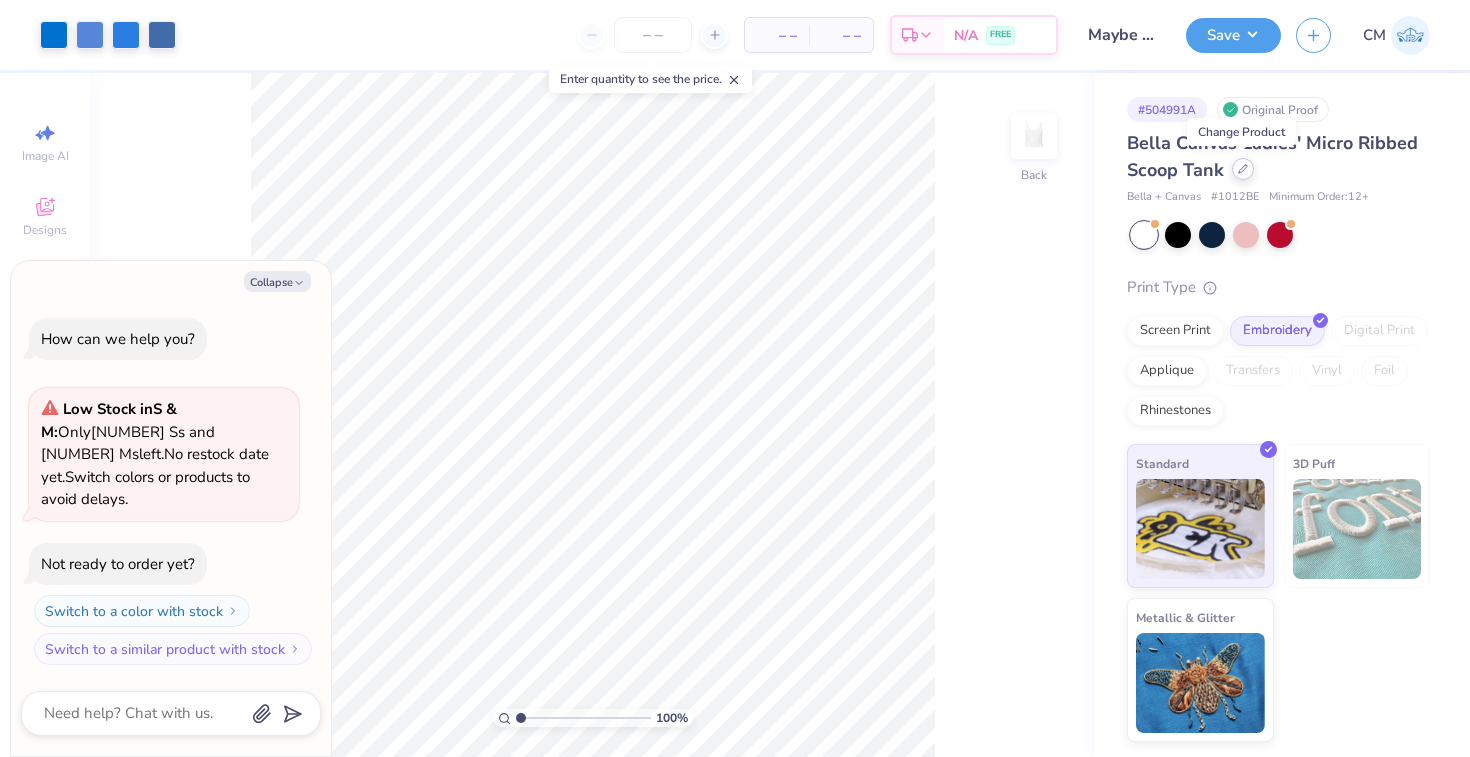 click at bounding box center (1243, 169) 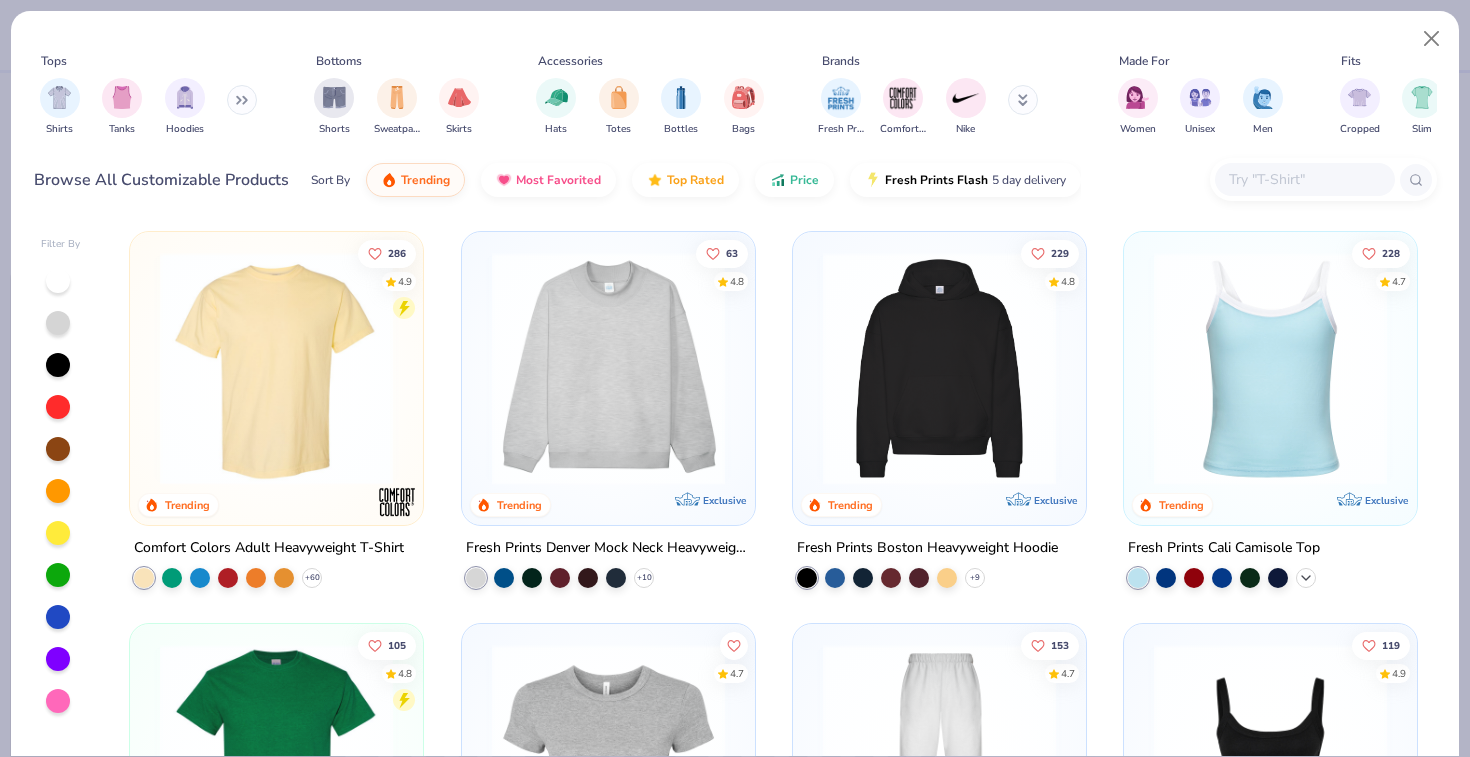 click 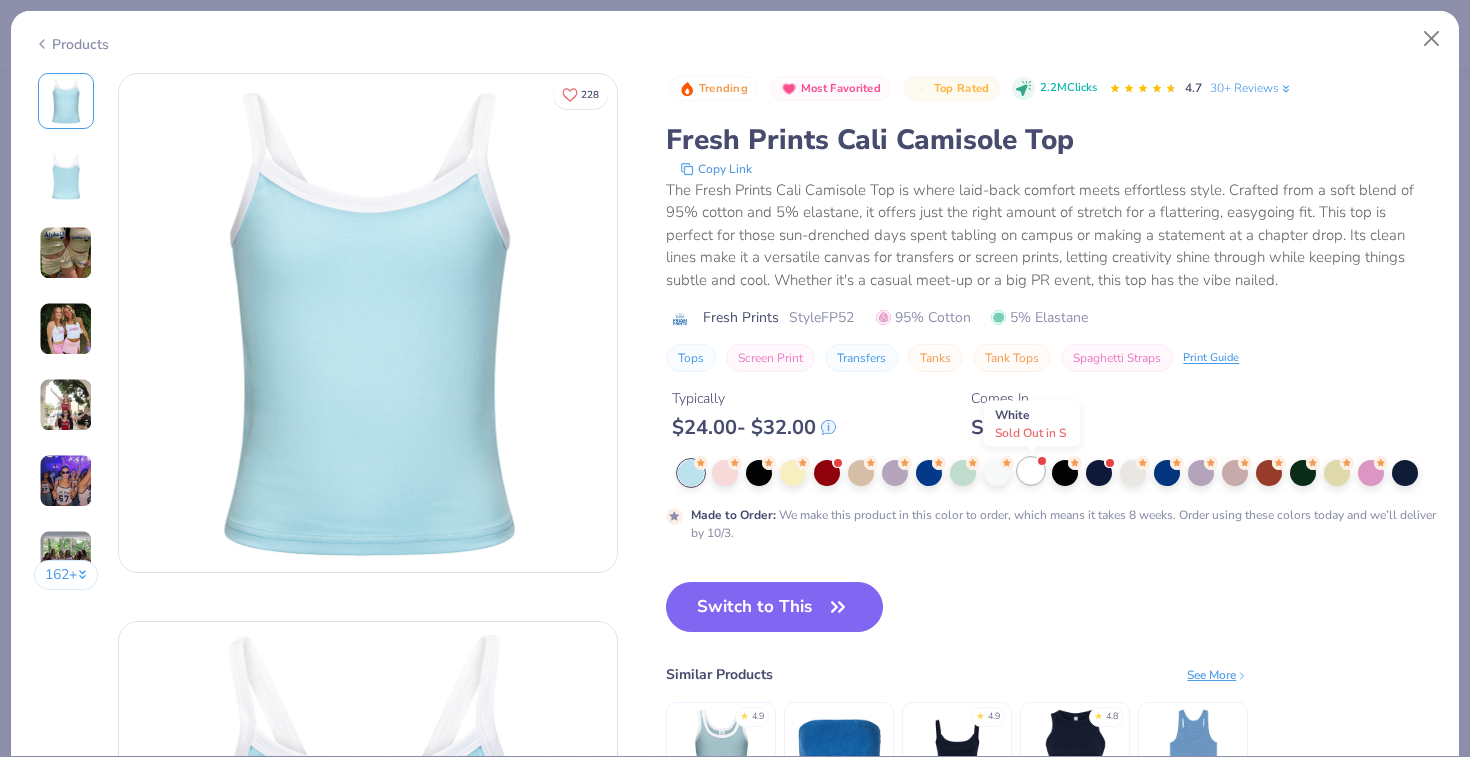 click at bounding box center [1031, 471] 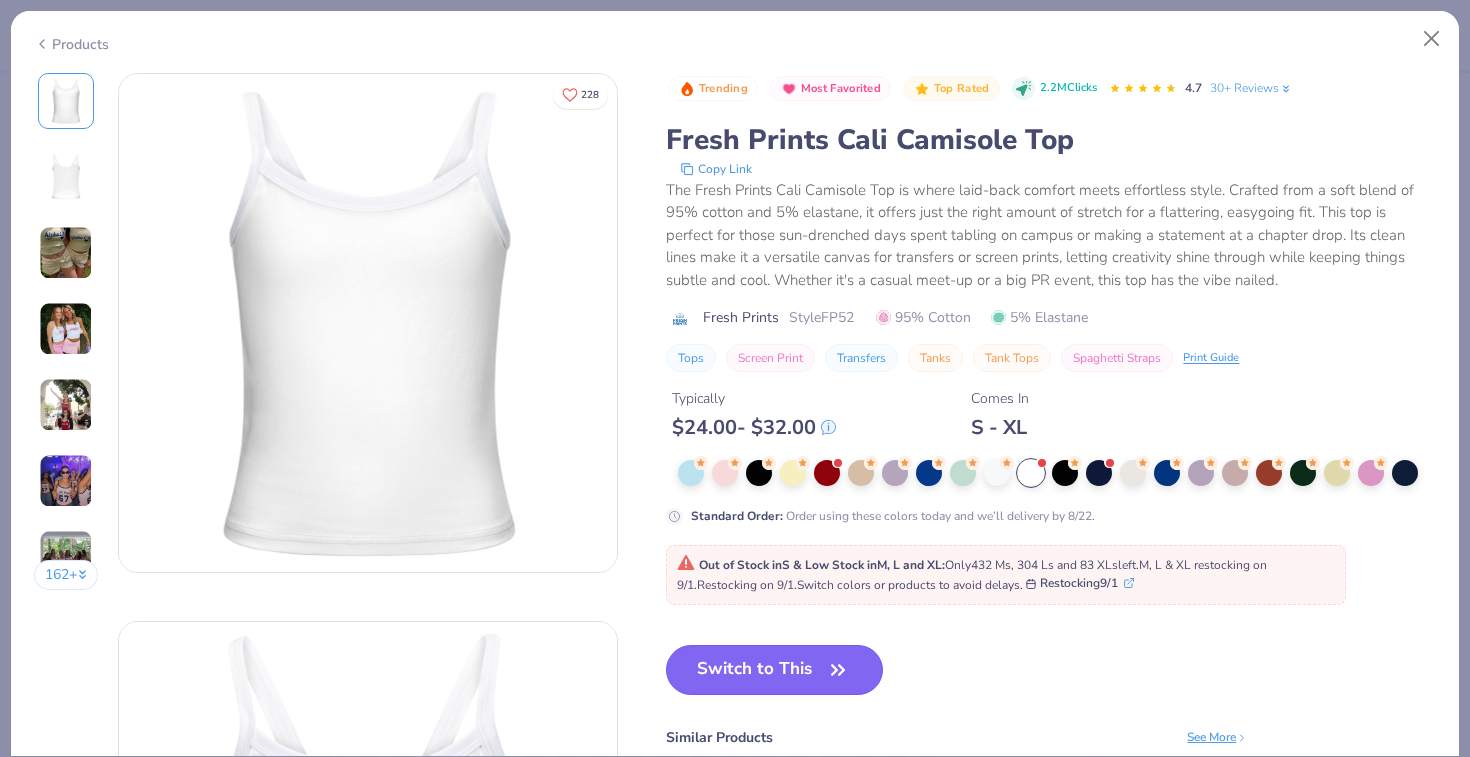 click on "Switch to This" at bounding box center (774, 670) 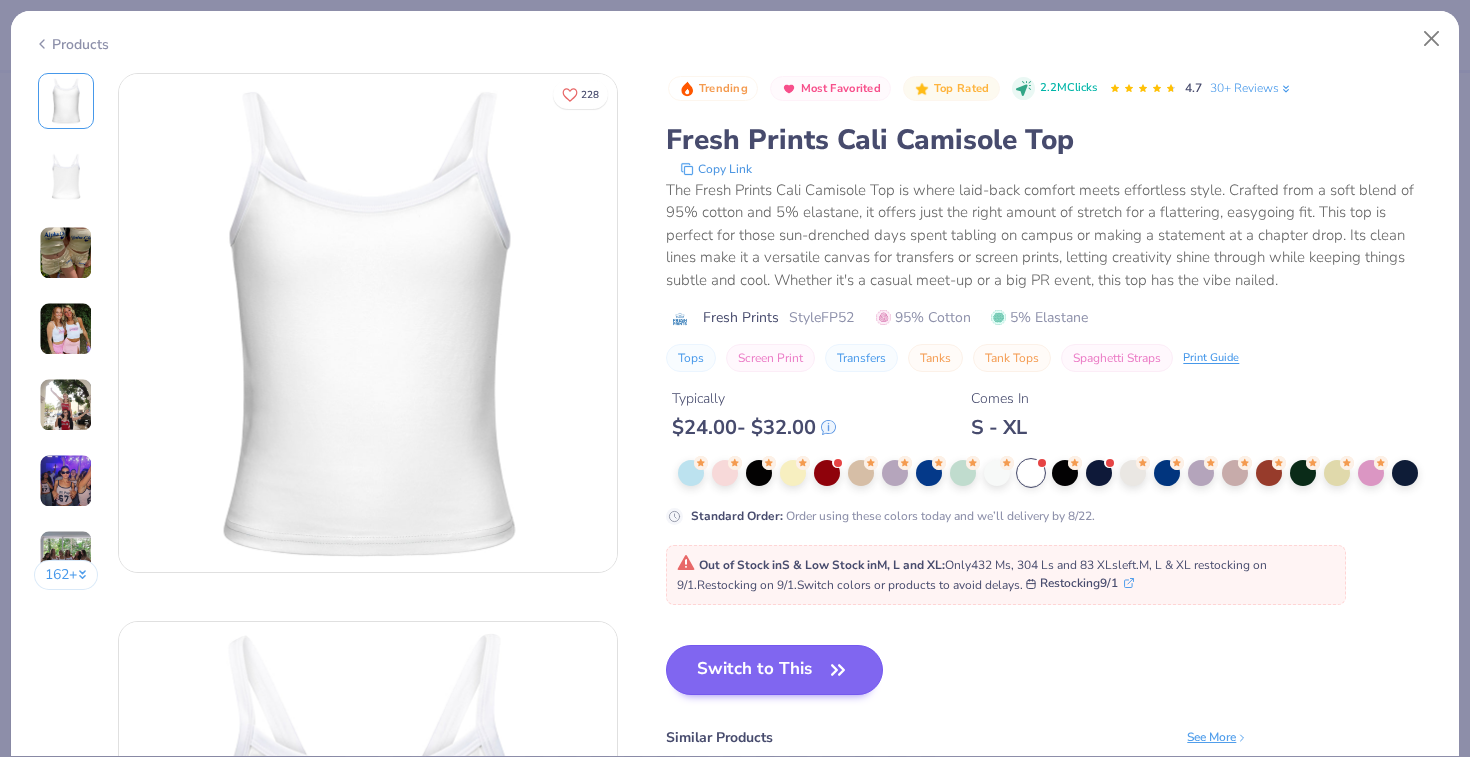 type on "x" 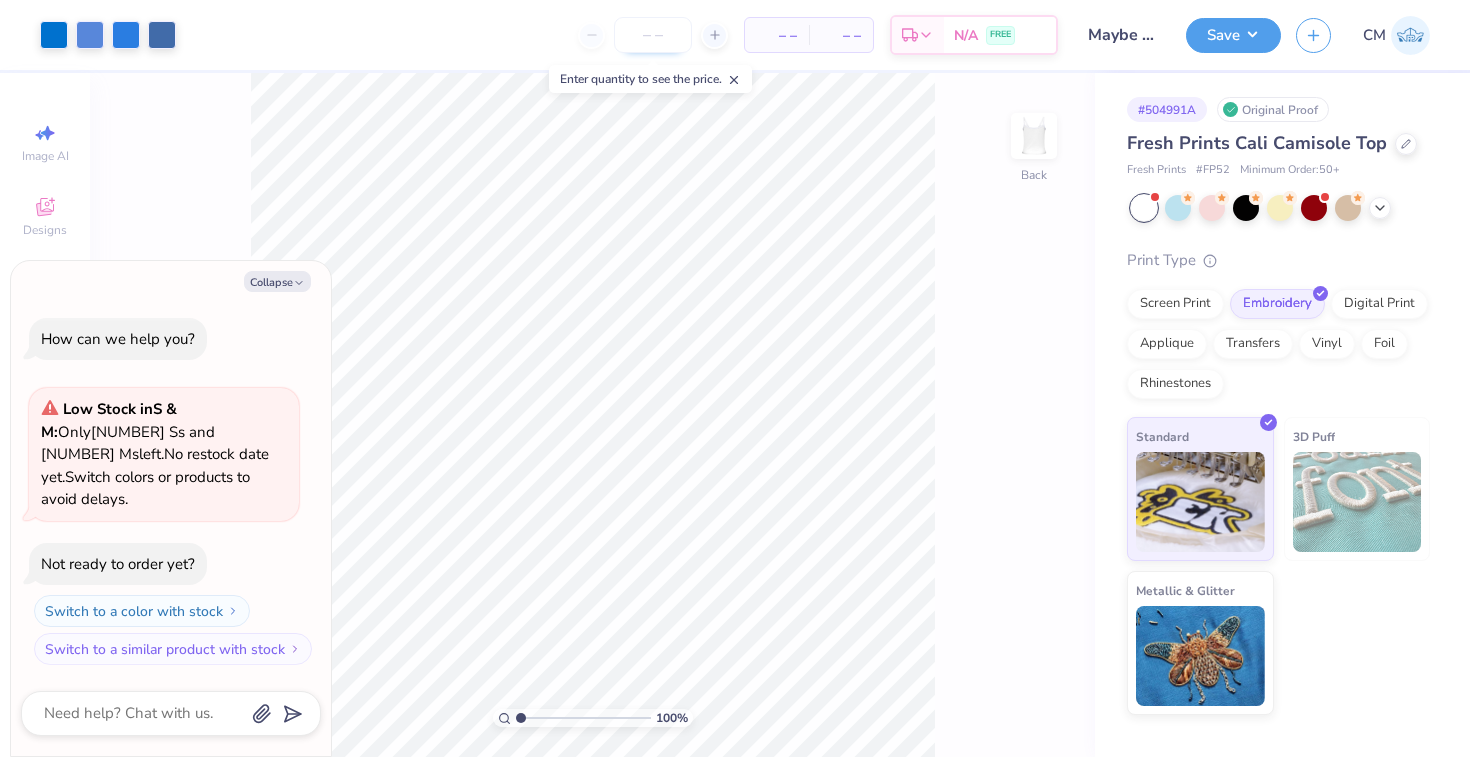 click at bounding box center [653, 35] 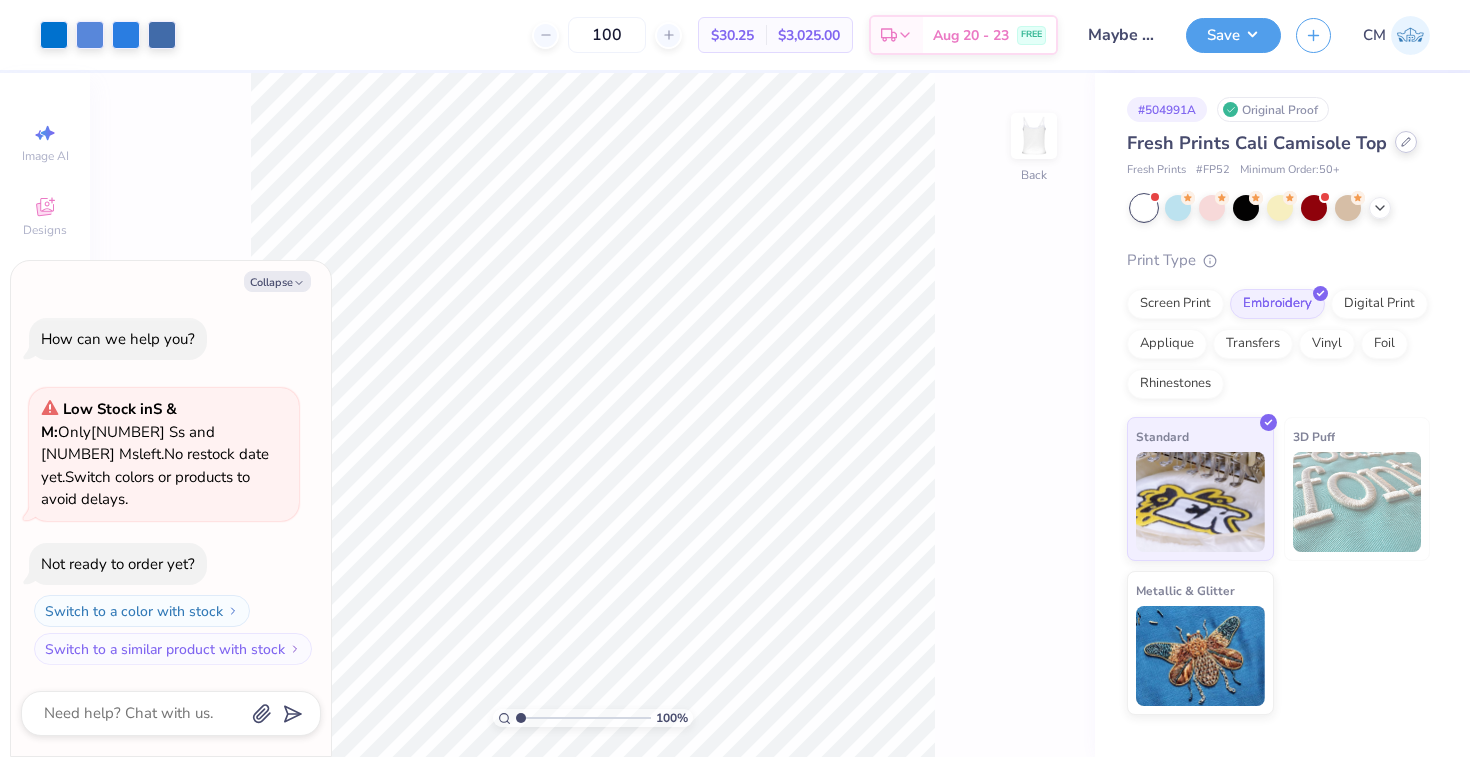 type on "100" 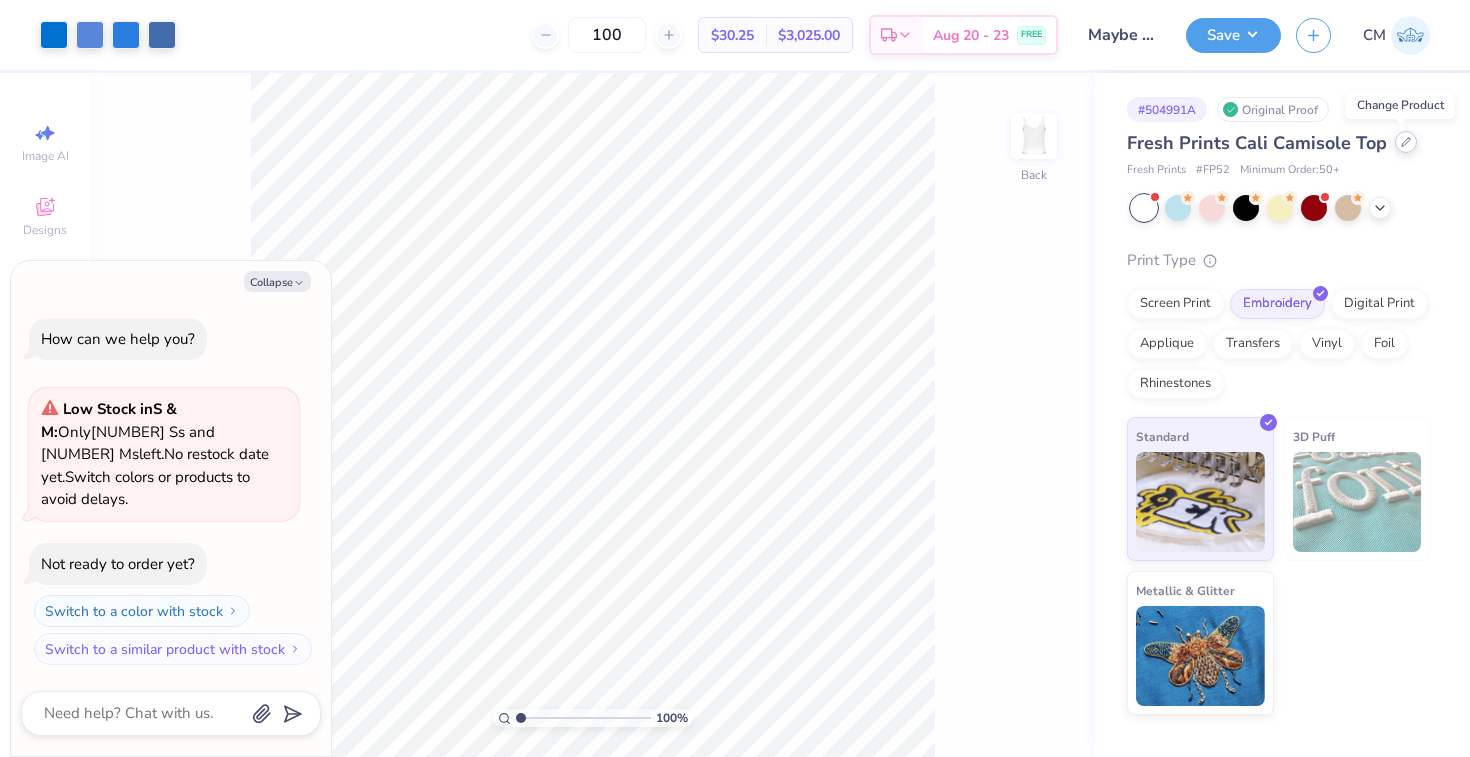 click at bounding box center [1406, 142] 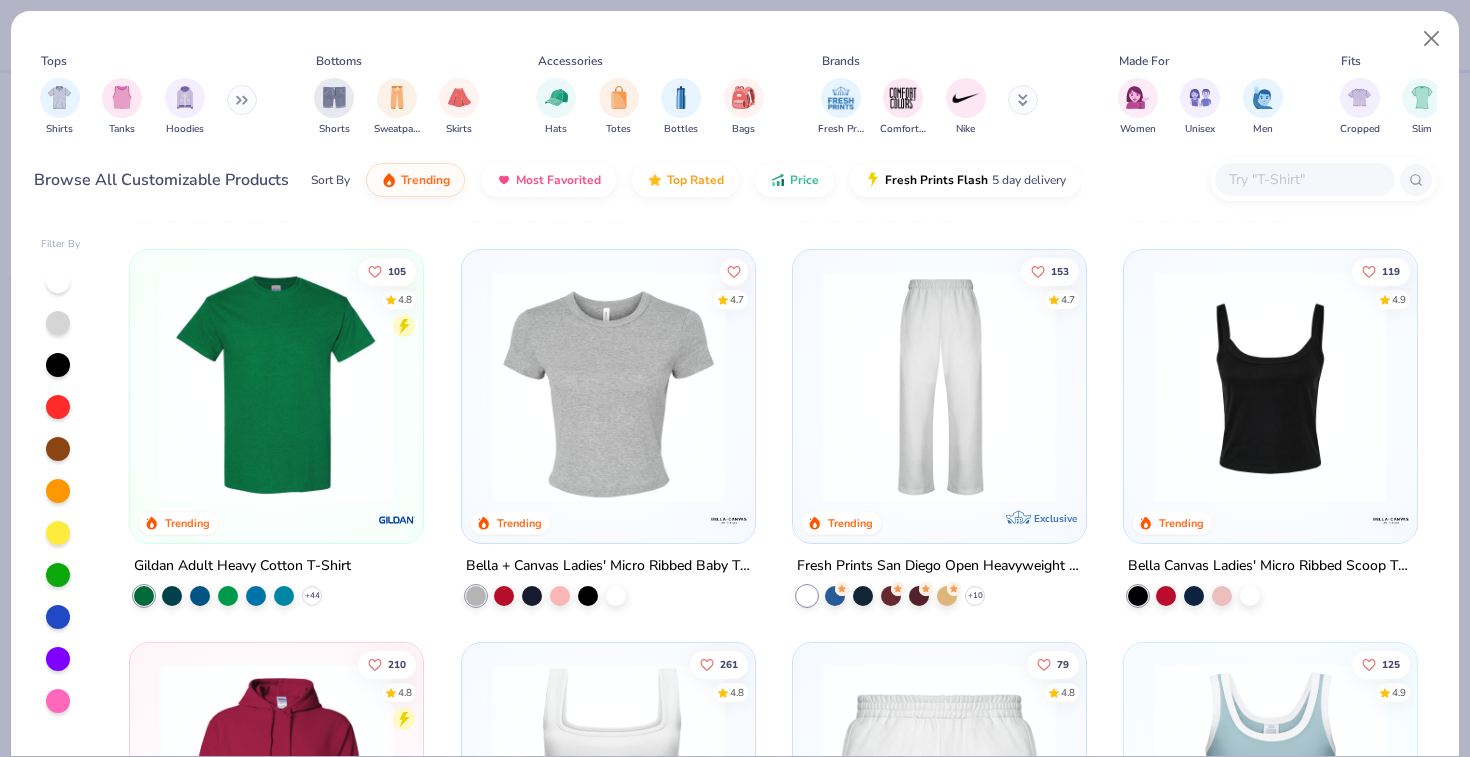scroll, scrollTop: 430, scrollLeft: 0, axis: vertical 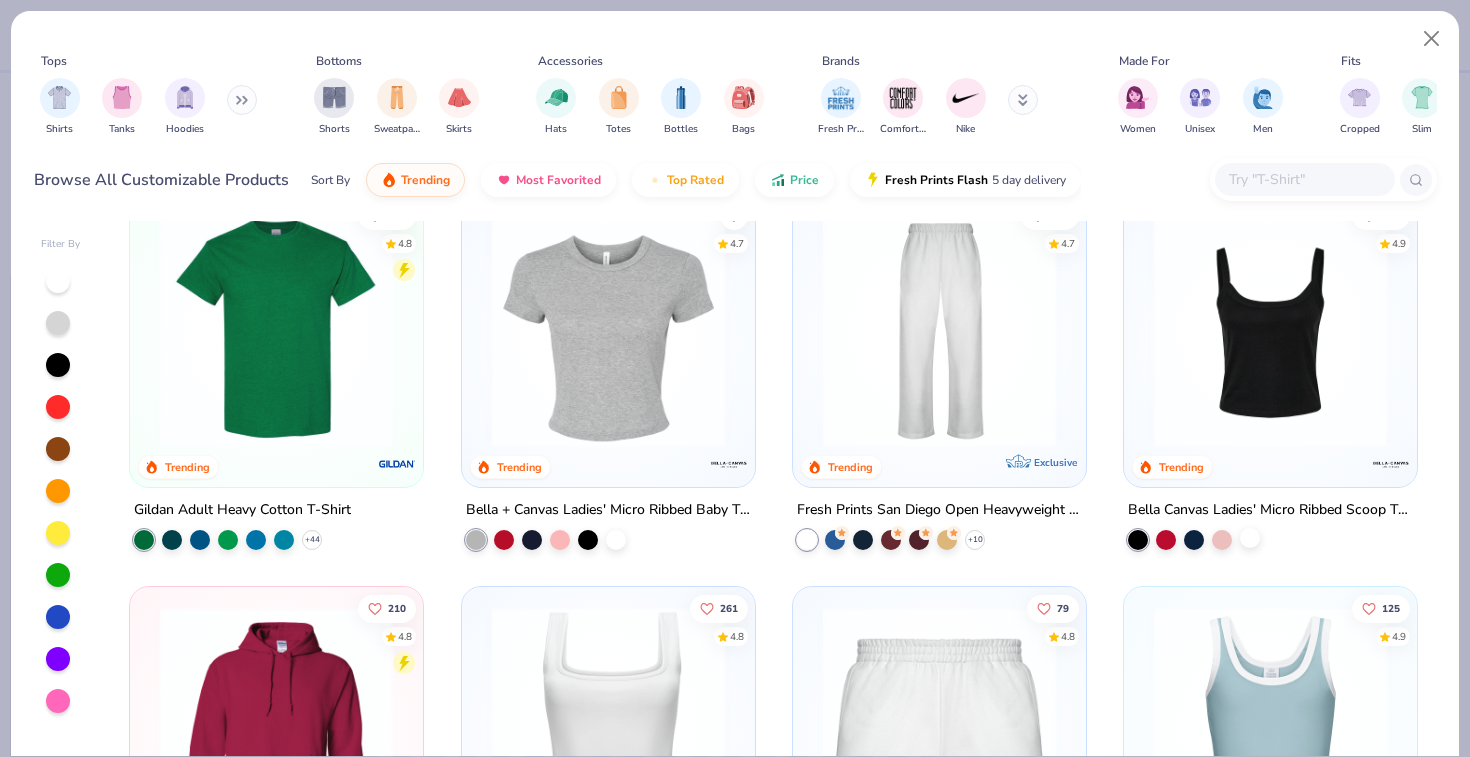 click at bounding box center [1250, 538] 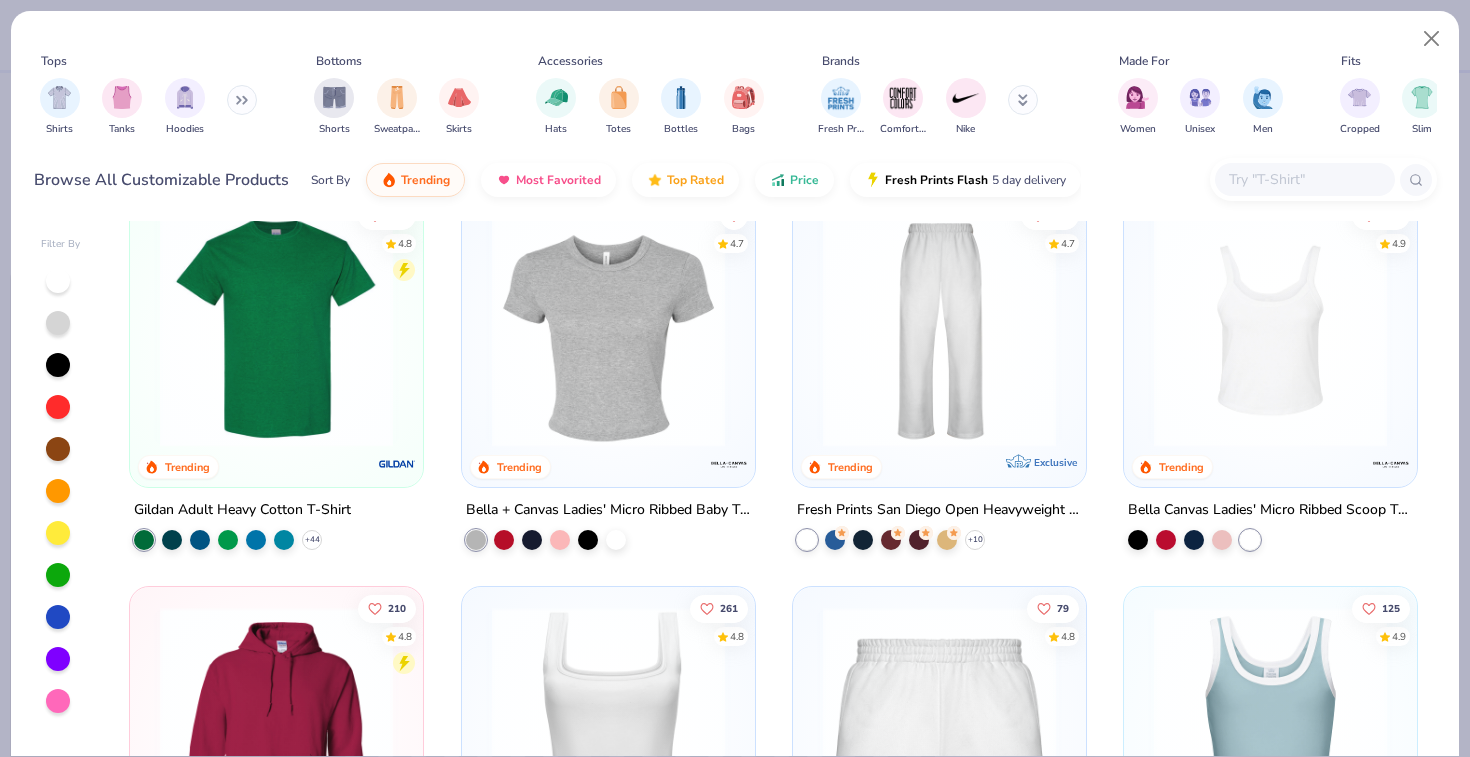 click at bounding box center [1270, 330] 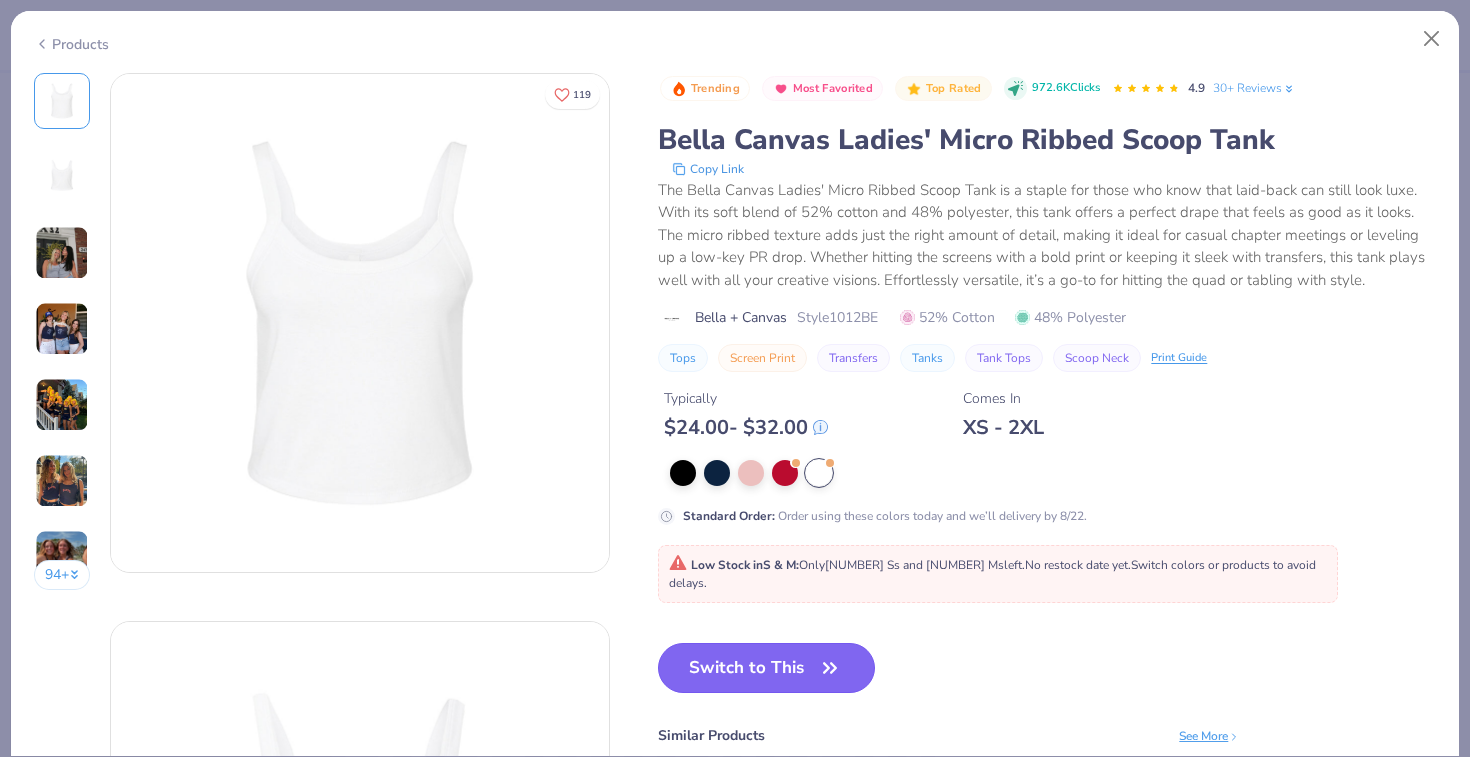 click on "Switch to This" at bounding box center (766, 668) 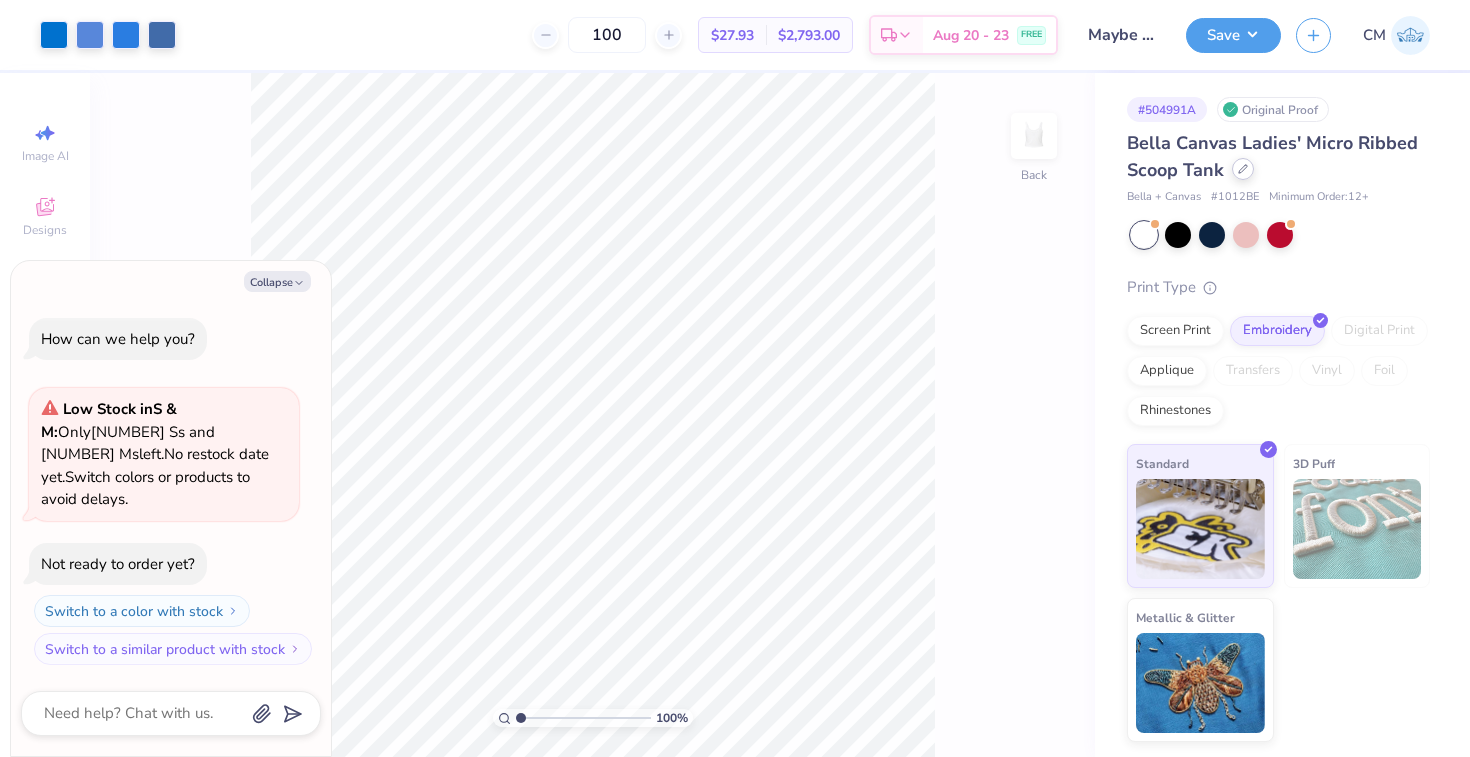 click at bounding box center (1243, 169) 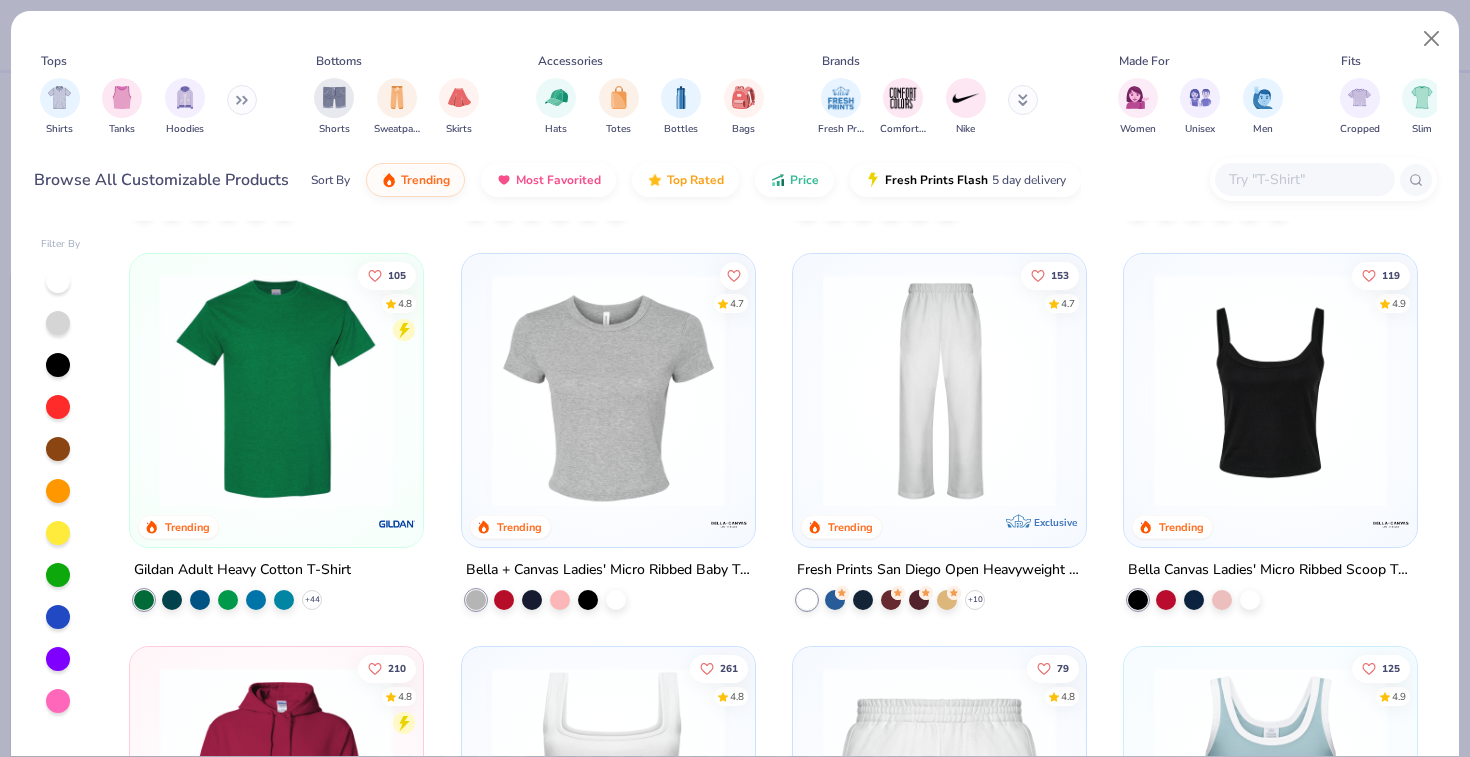 scroll, scrollTop: 409, scrollLeft: 0, axis: vertical 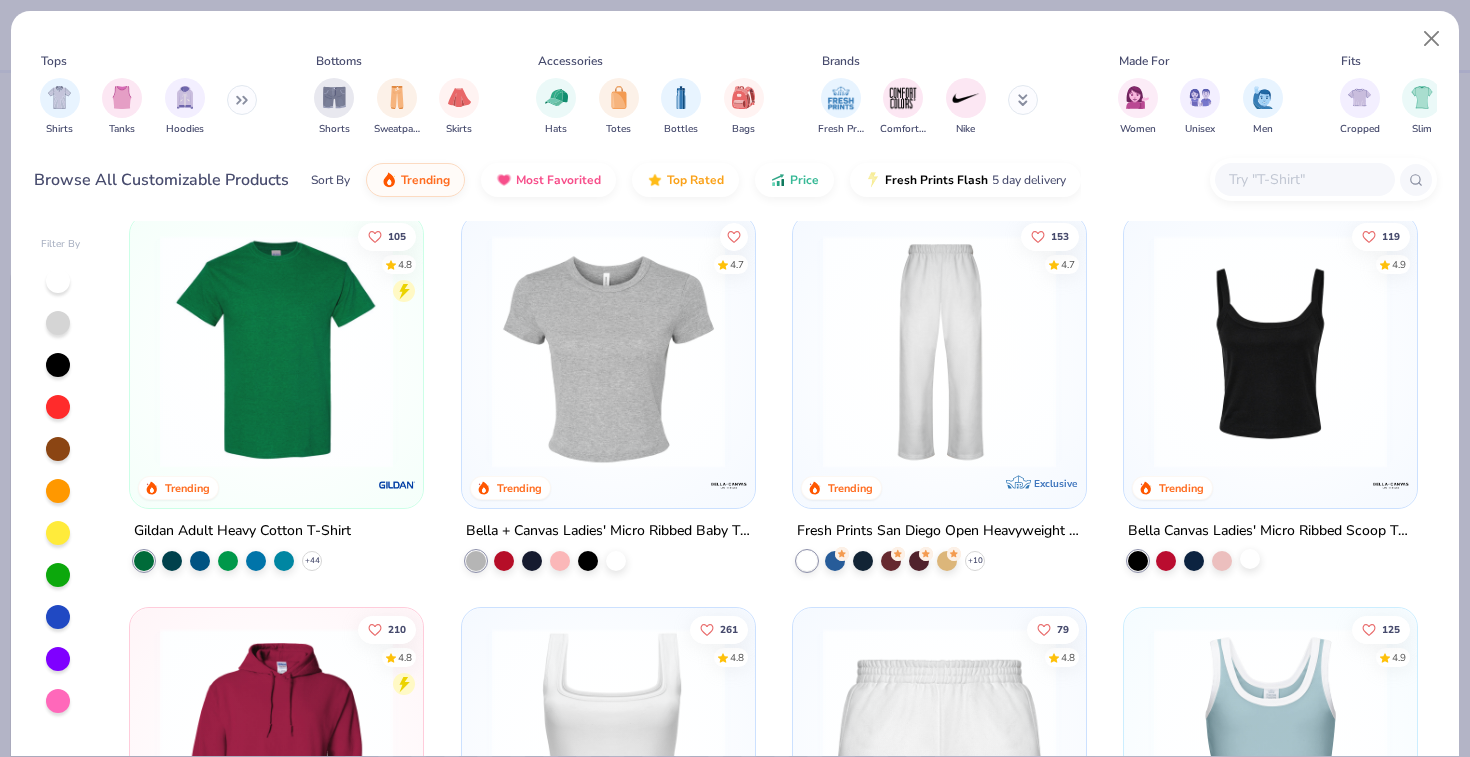 click at bounding box center (1250, 559) 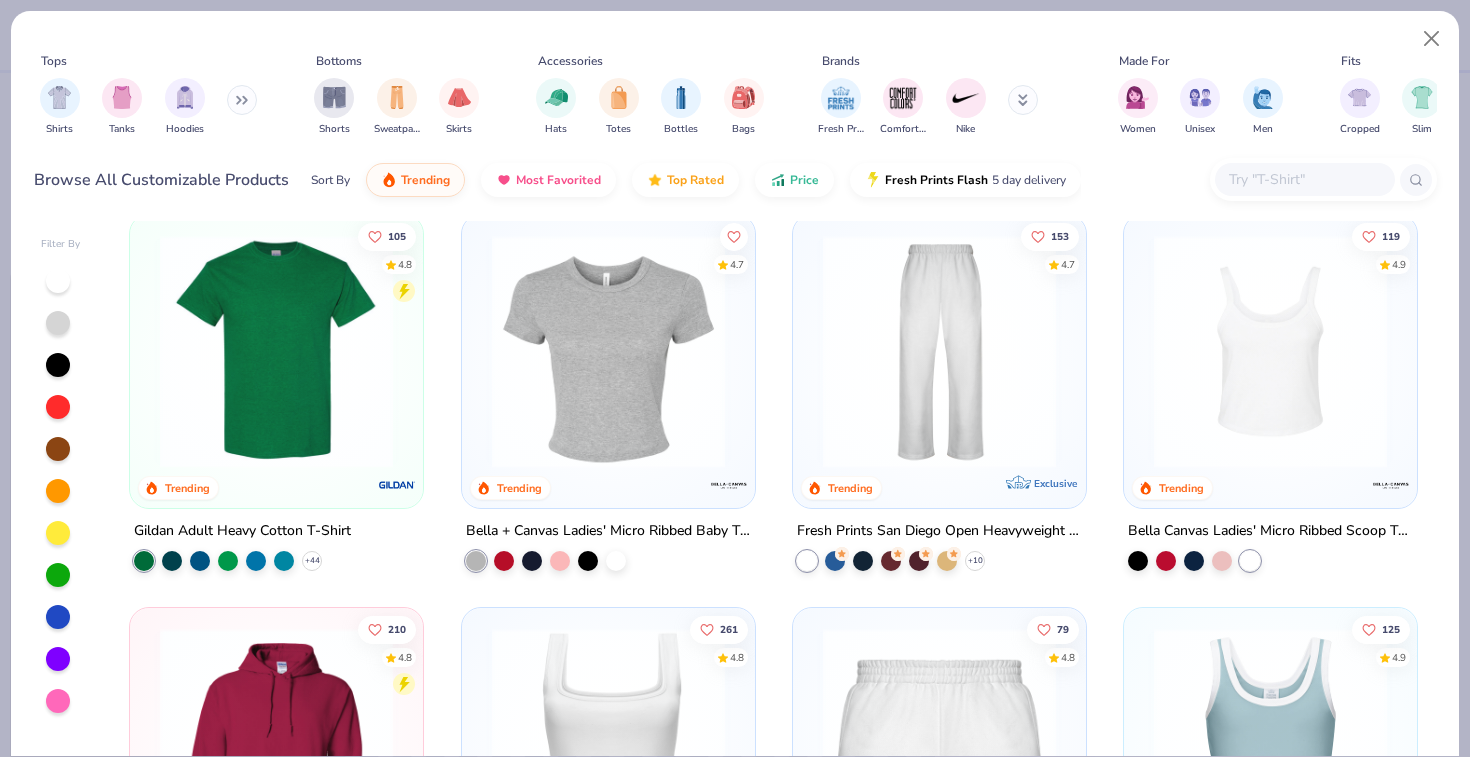 click at bounding box center [1270, 351] 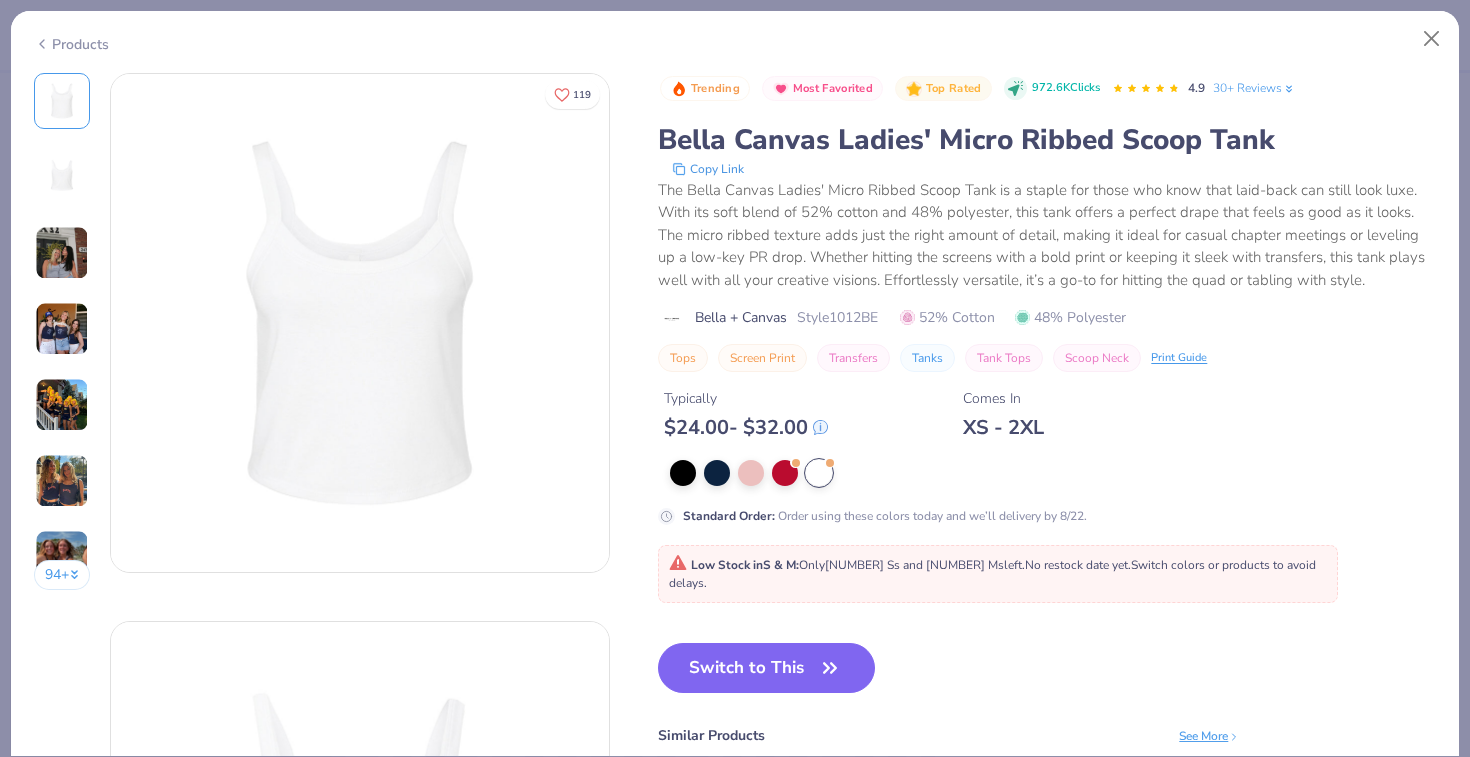 click at bounding box center [62, 253] 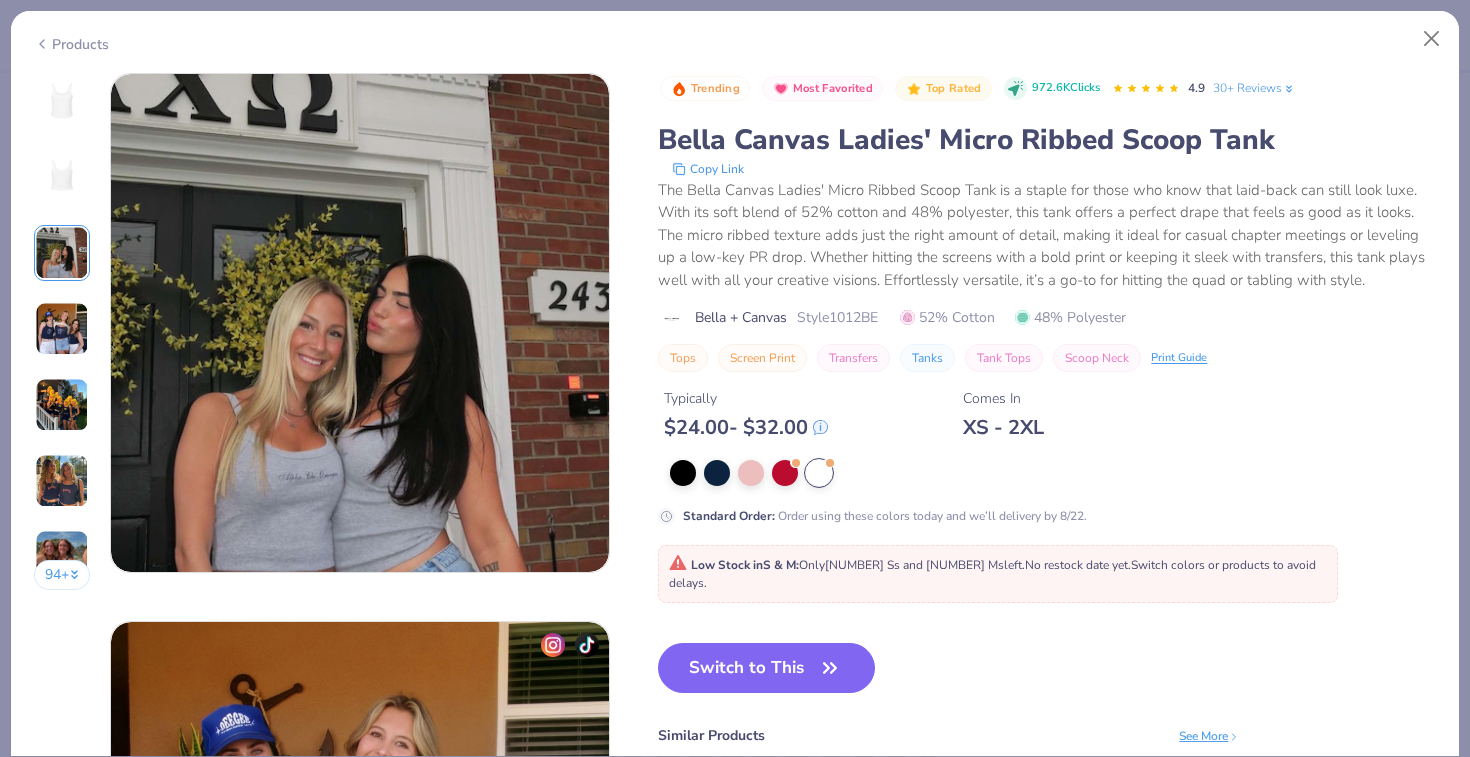 click at bounding box center [62, 329] 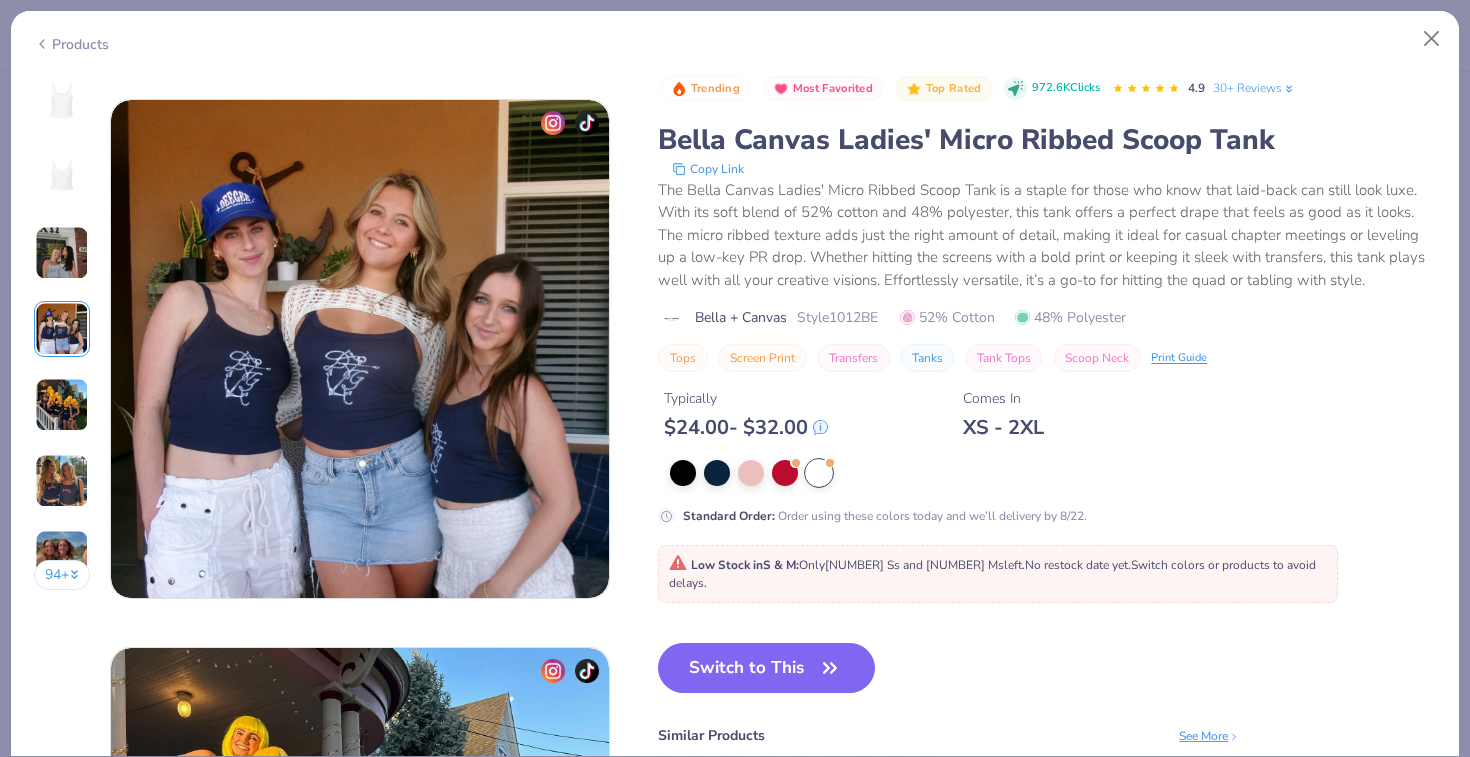 scroll, scrollTop: 1644, scrollLeft: 0, axis: vertical 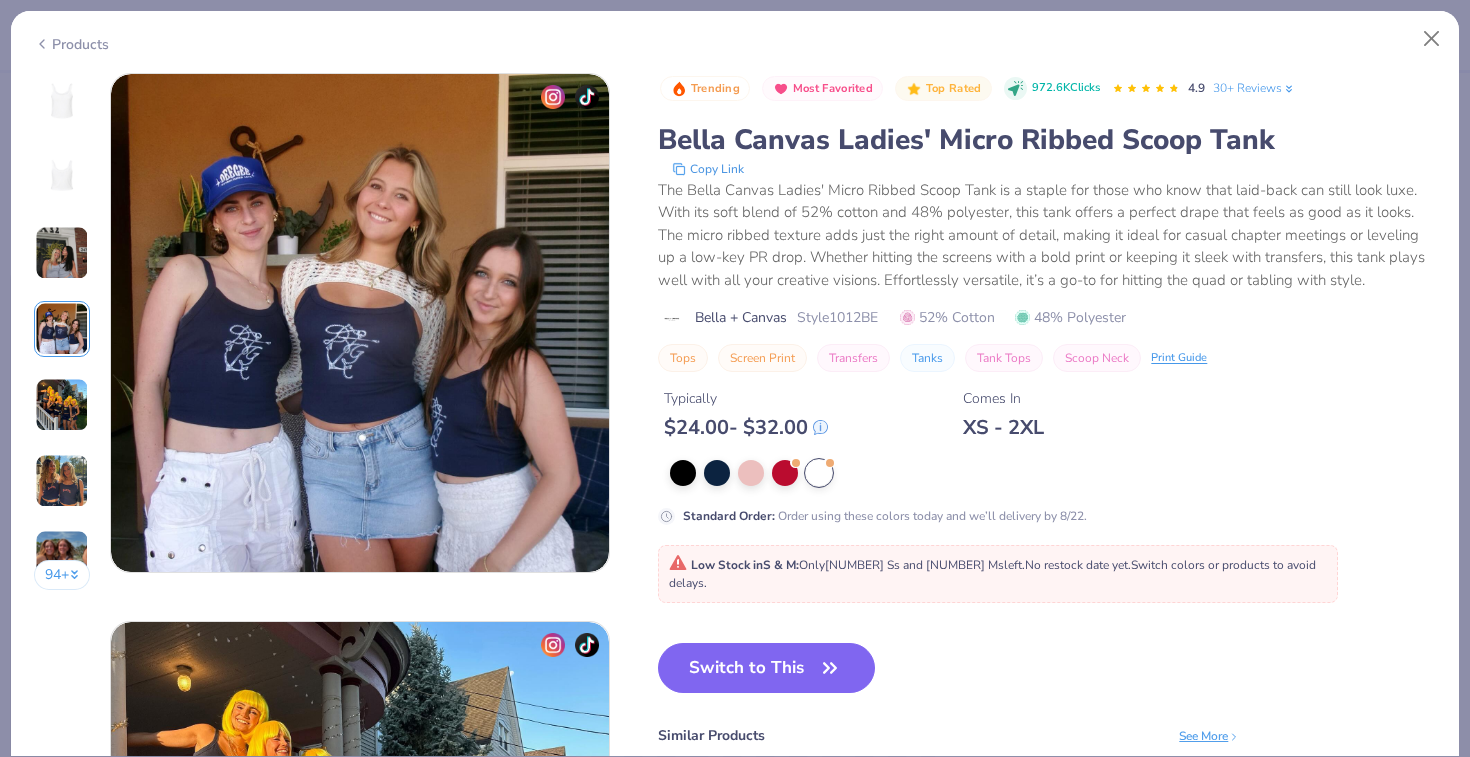 click at bounding box center [62, 405] 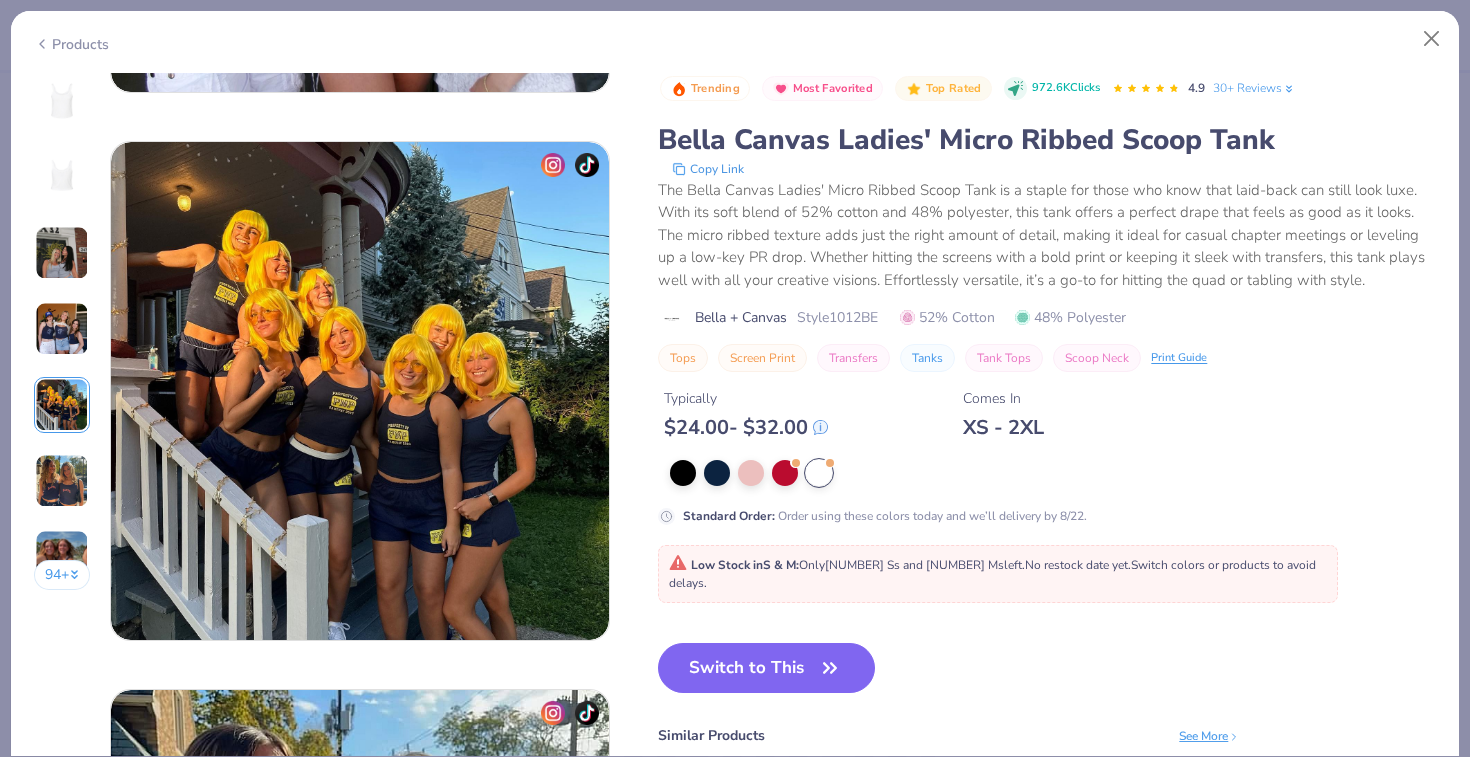 scroll, scrollTop: 2192, scrollLeft: 0, axis: vertical 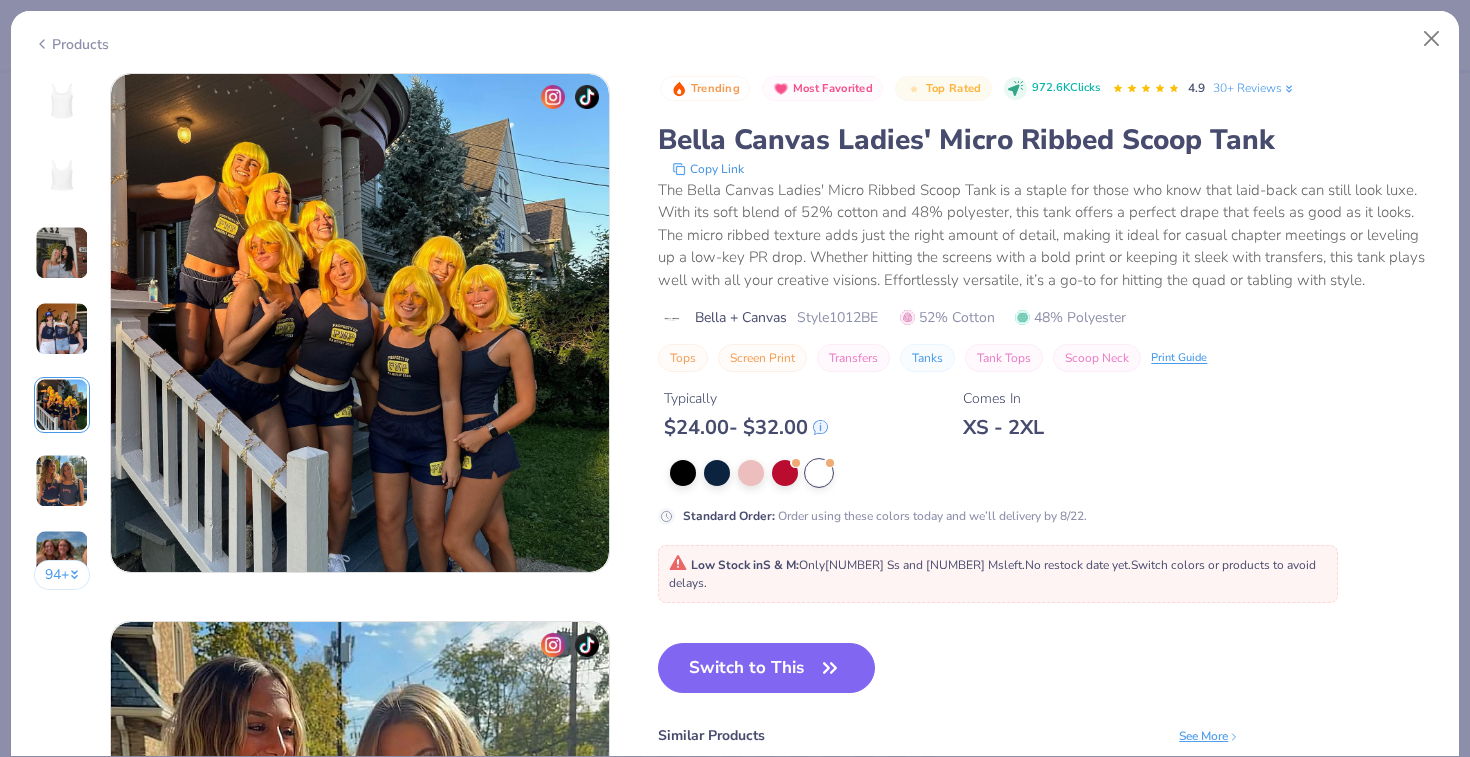 click at bounding box center (62, 481) 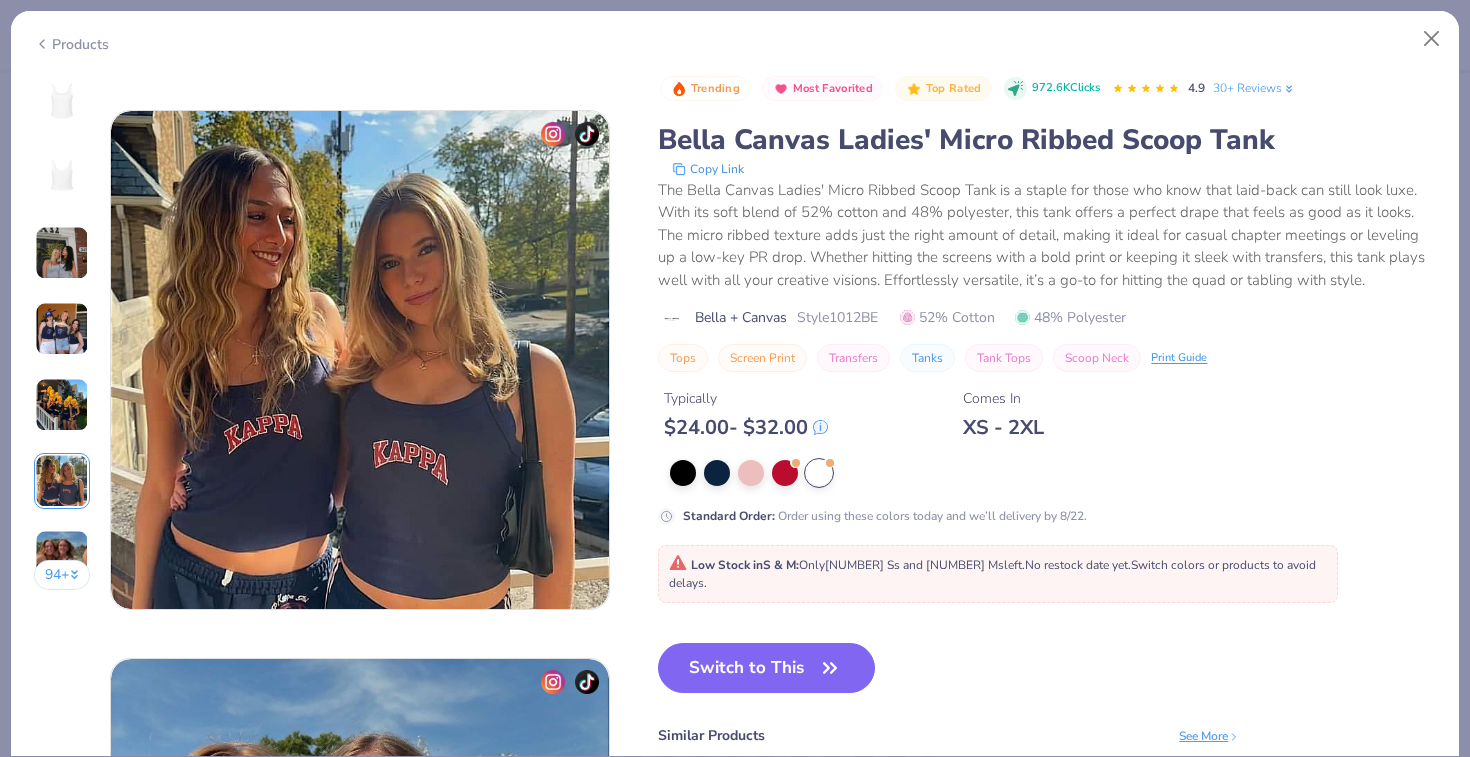 scroll, scrollTop: 2740, scrollLeft: 0, axis: vertical 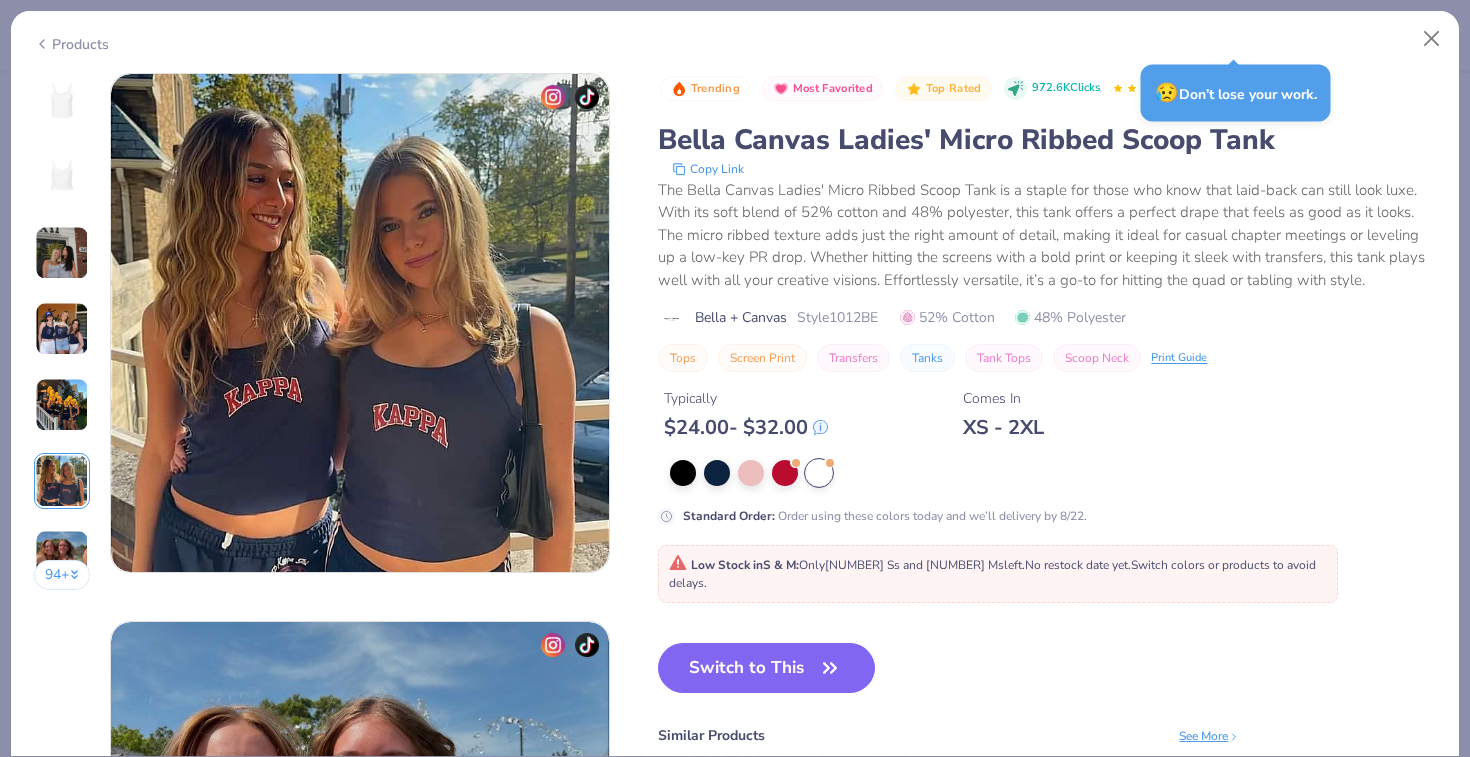 type on "x" 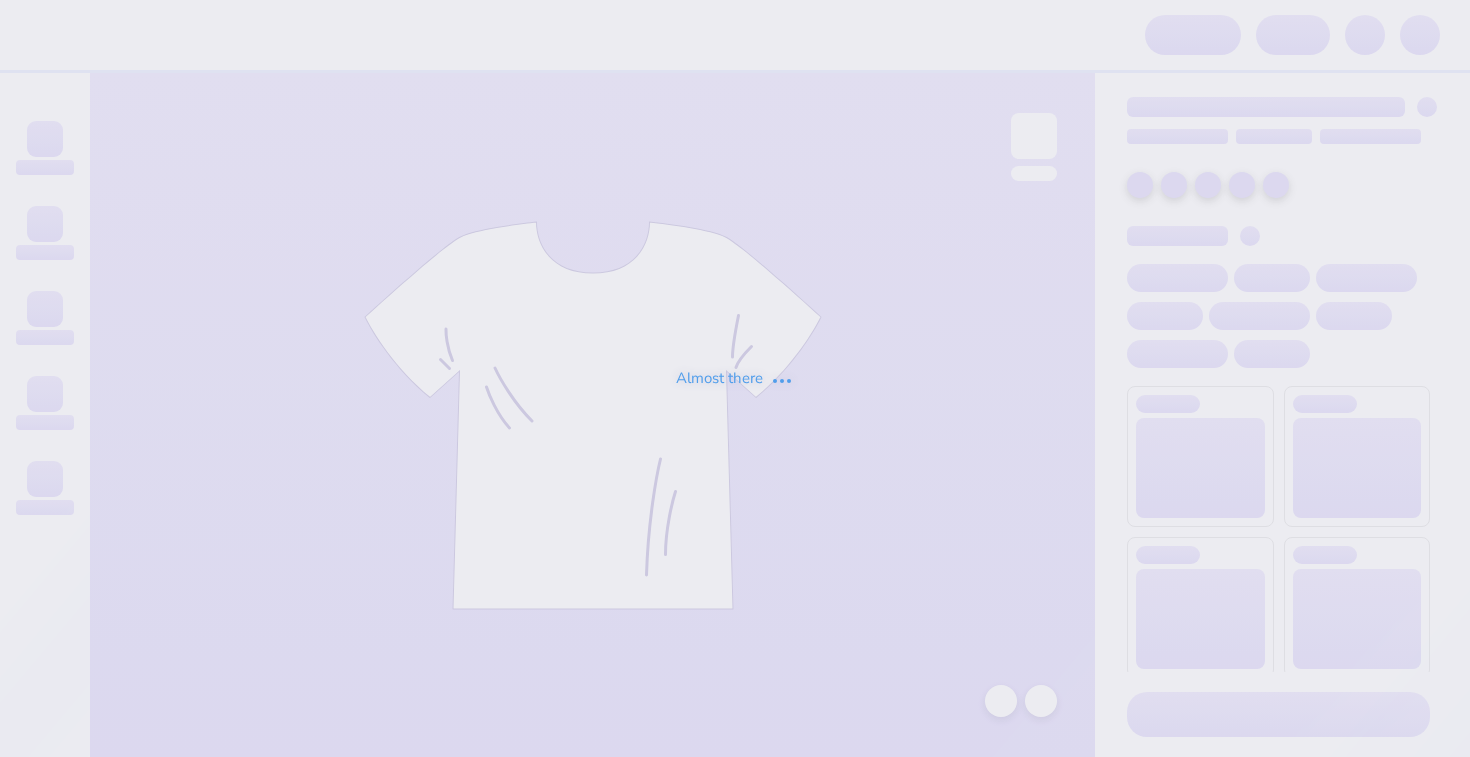 scroll, scrollTop: 0, scrollLeft: 0, axis: both 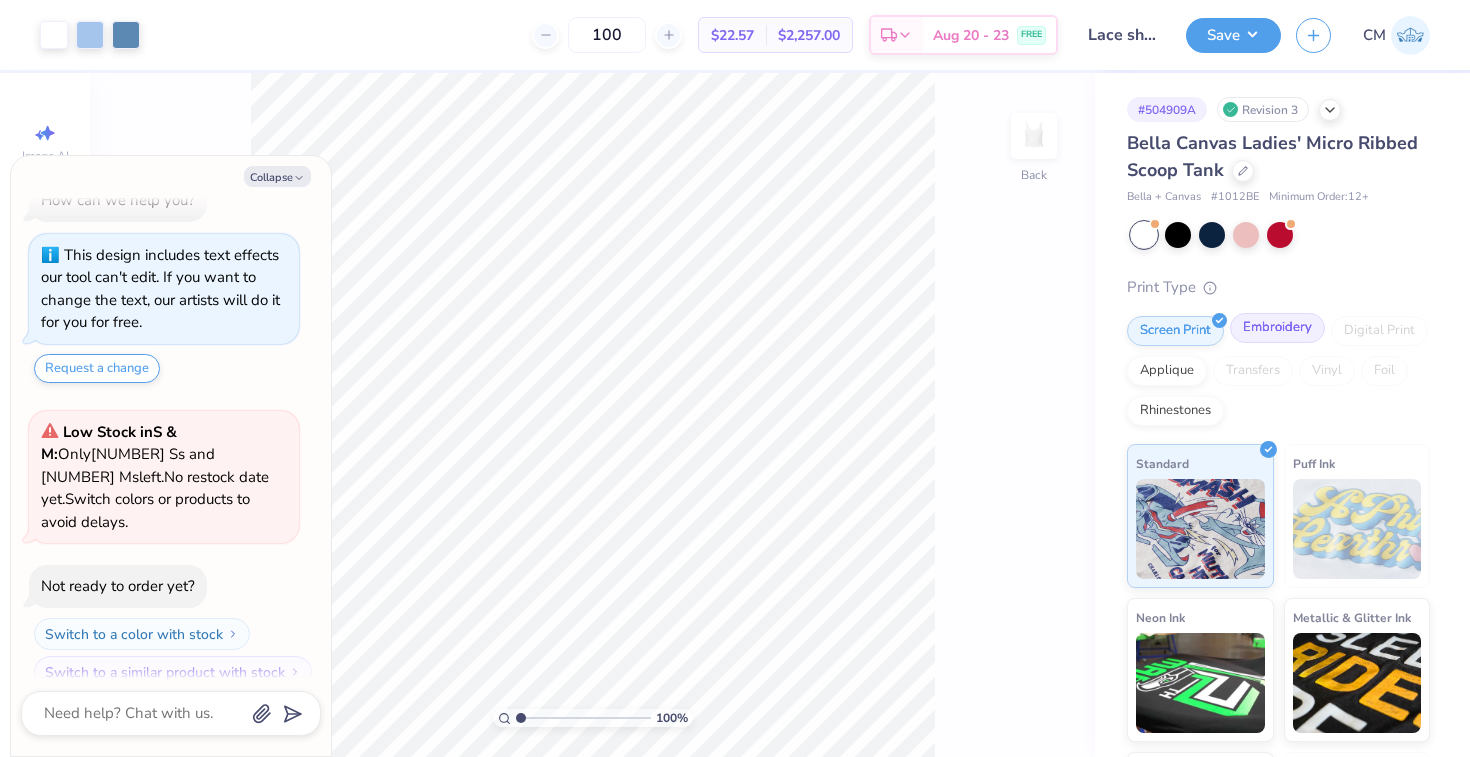 click on "Embroidery" at bounding box center (1277, 328) 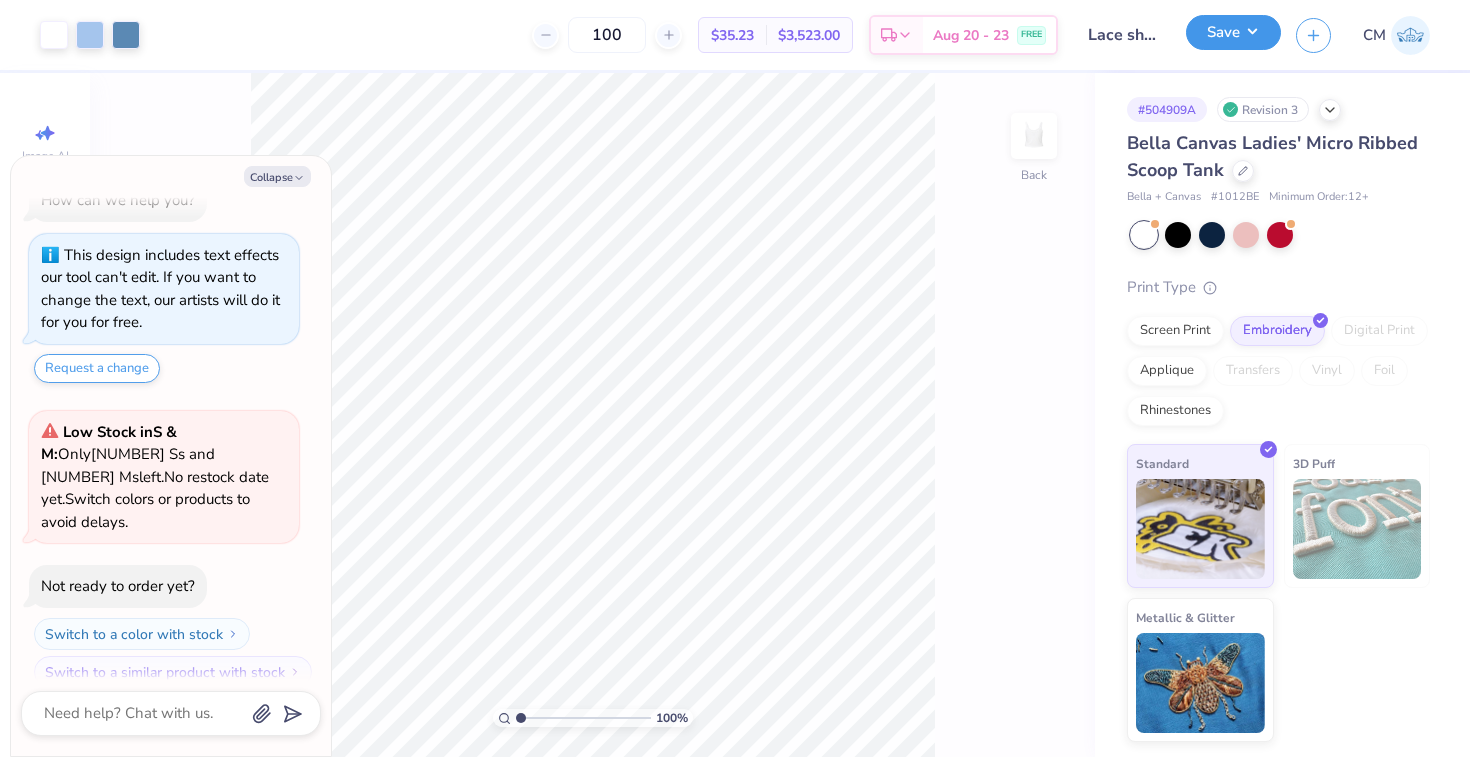 click on "Save" at bounding box center [1233, 32] 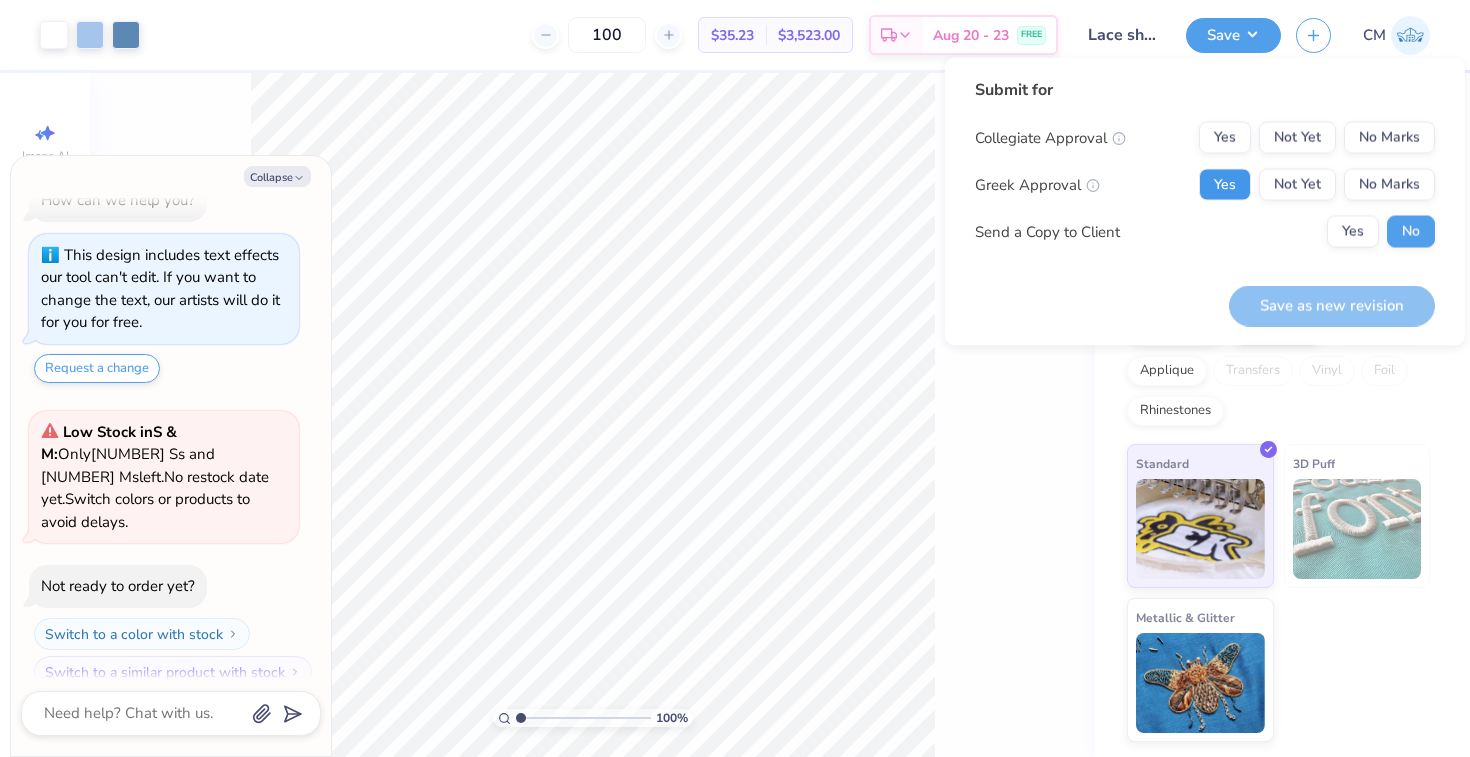 click on "Yes" at bounding box center [1225, 185] 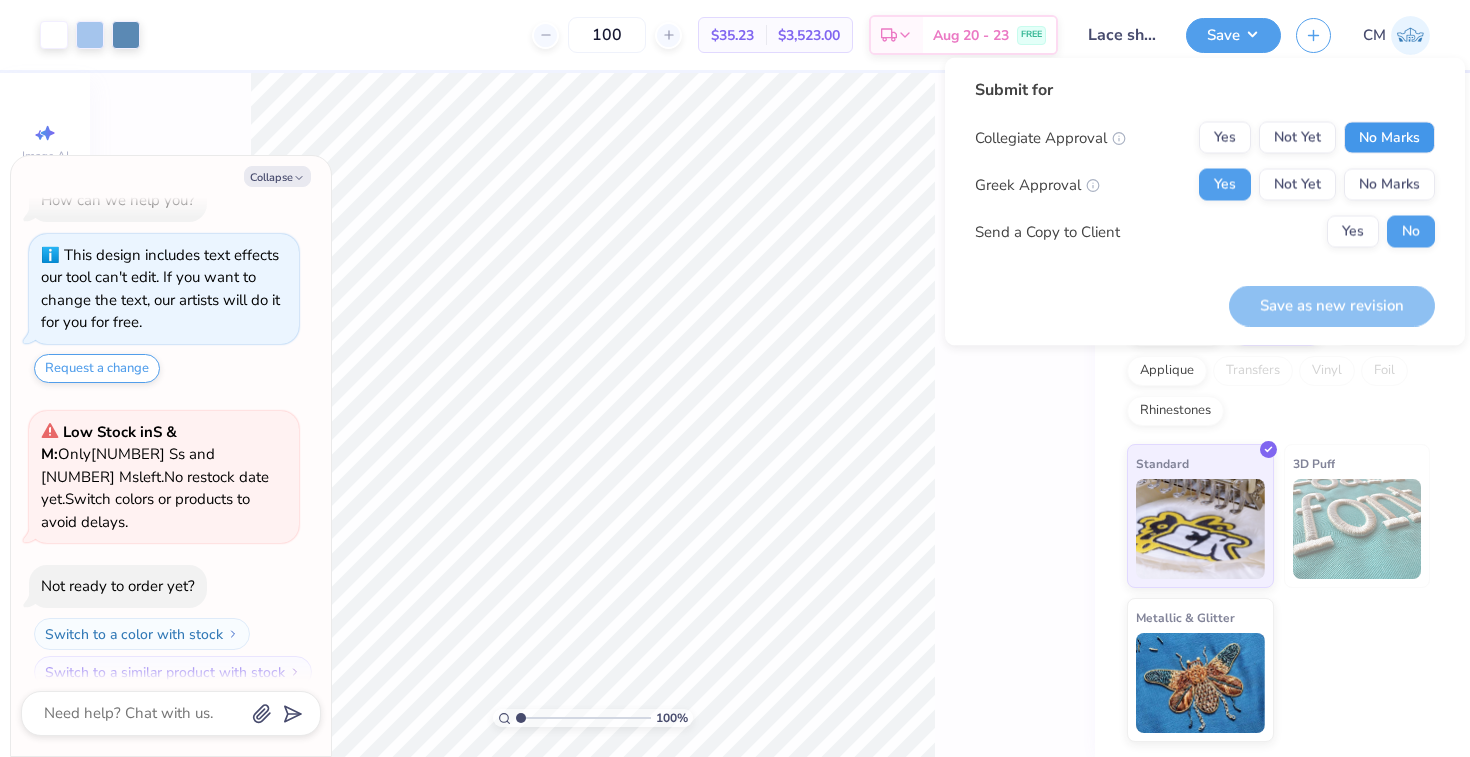 click on "No Marks" at bounding box center [1389, 138] 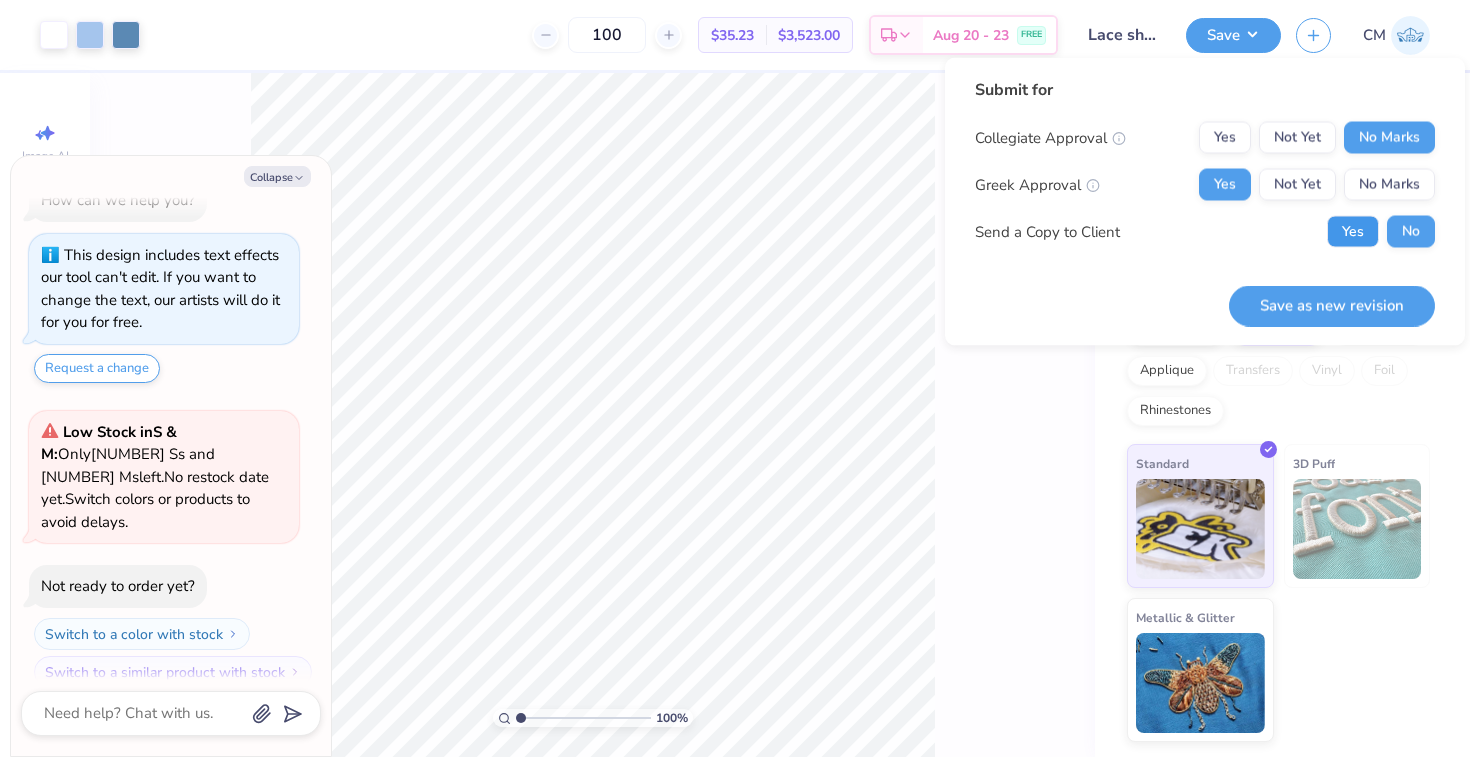 click on "Yes" at bounding box center [1353, 232] 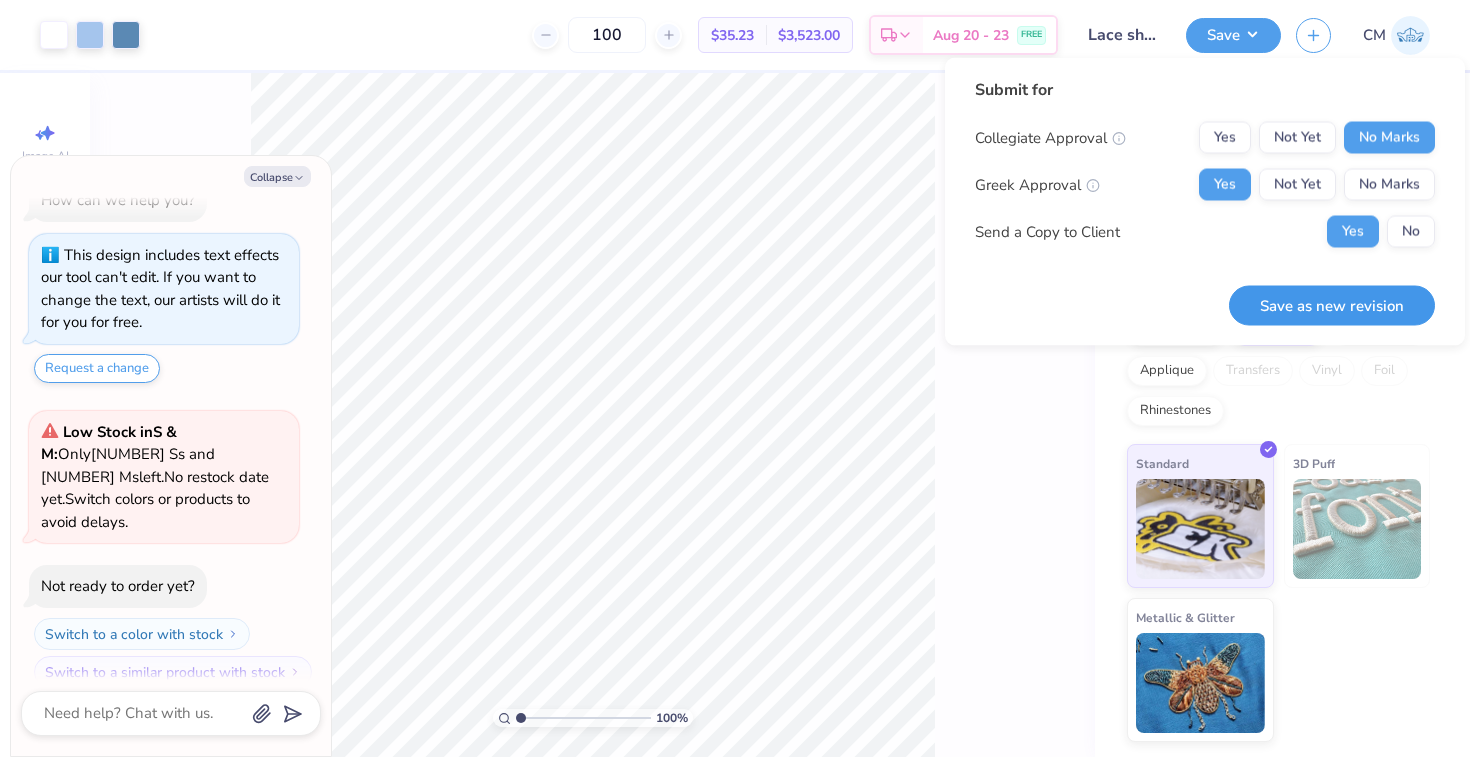 click on "Save as new revision" at bounding box center [1332, 305] 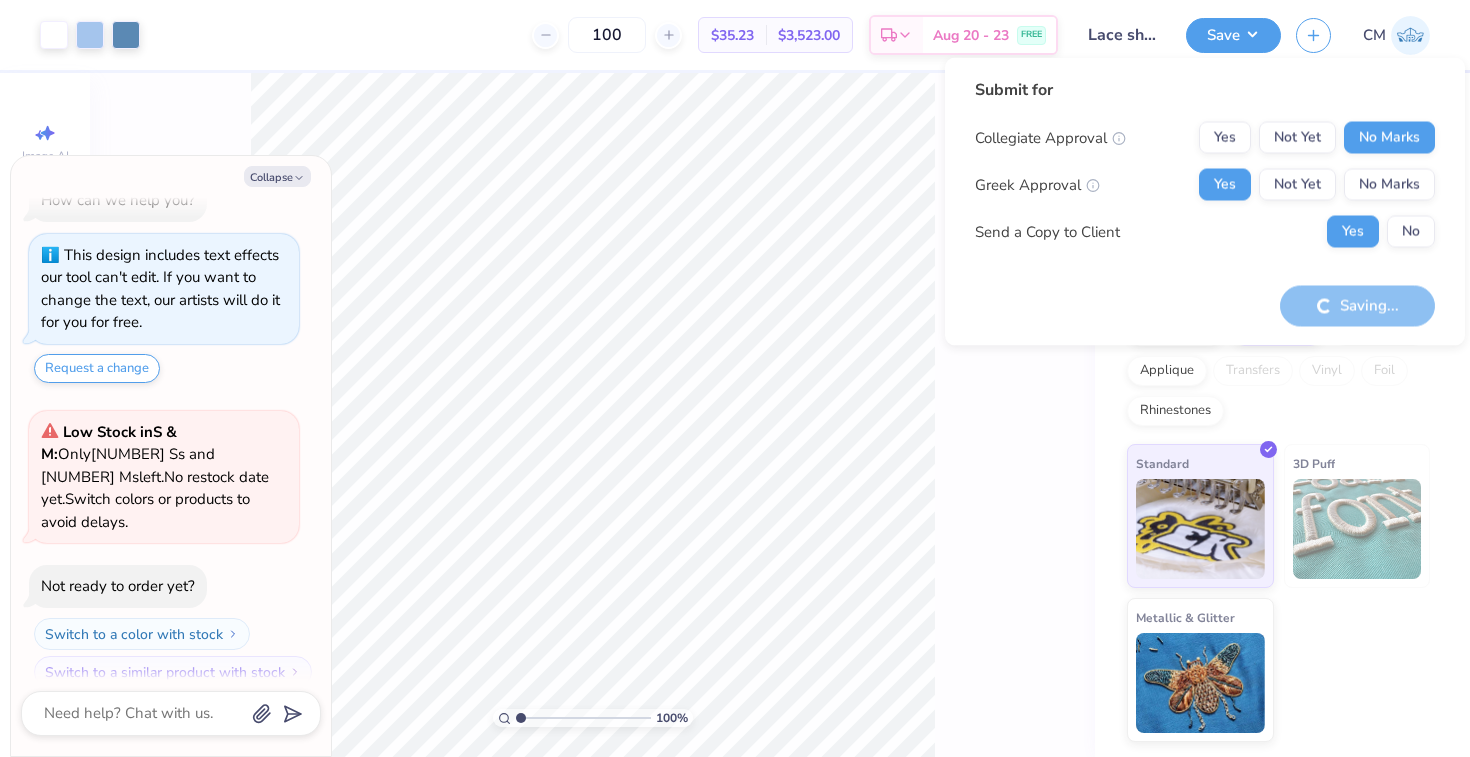 type on "x" 